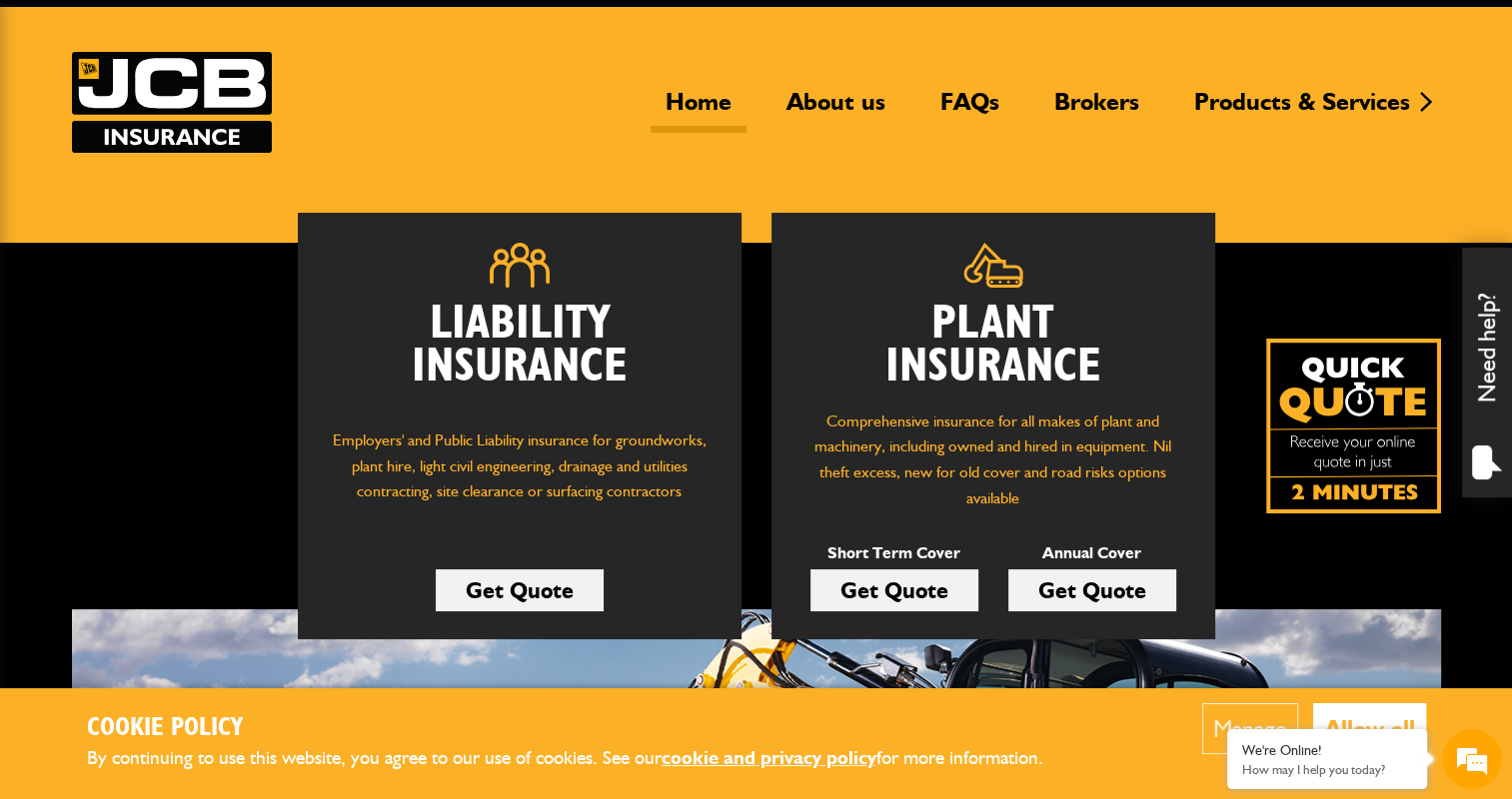 scroll, scrollTop: 92, scrollLeft: 0, axis: vertical 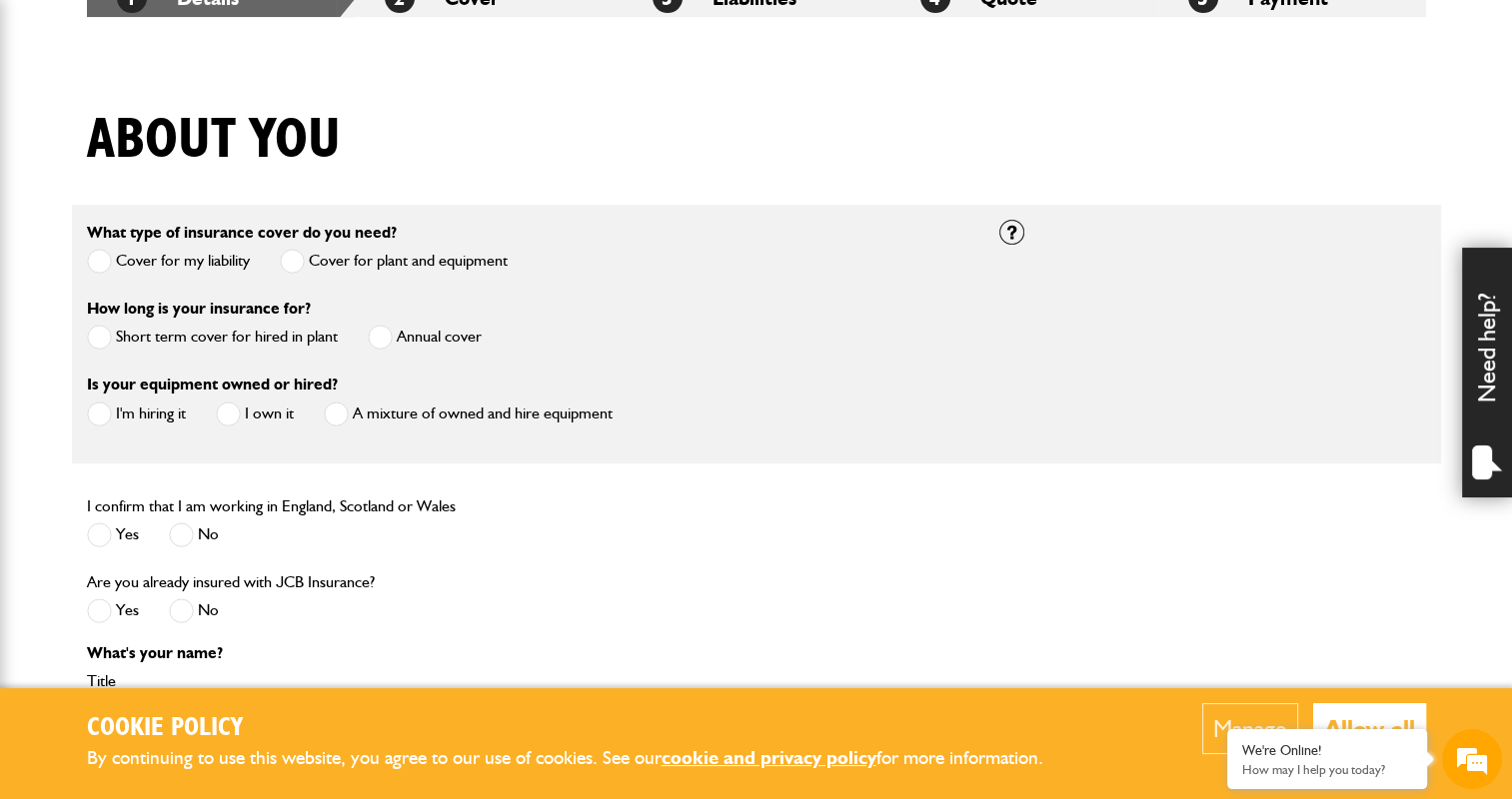 click on "Short term cover for hired in plant" at bounding box center (212, 337) 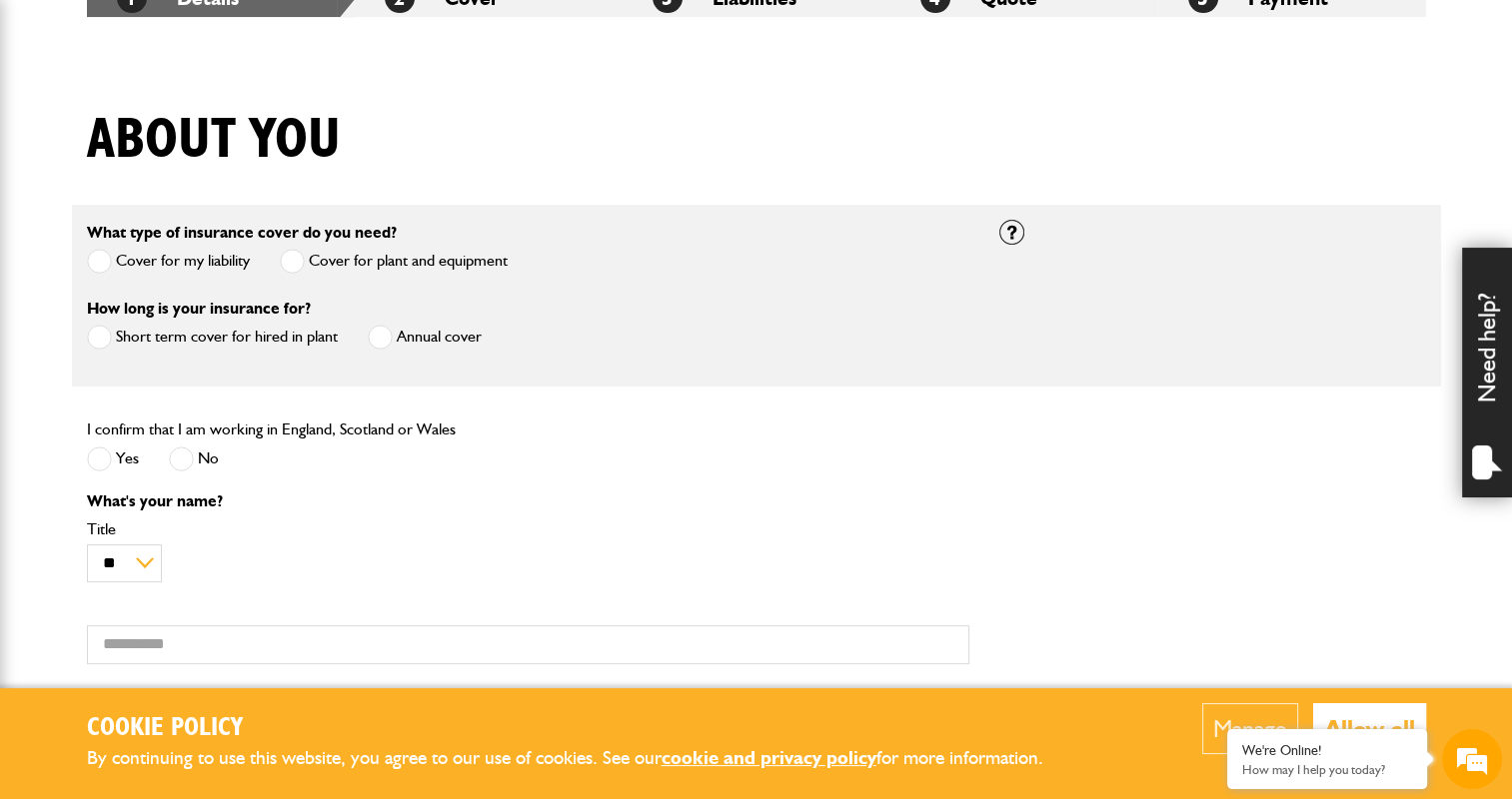 scroll, scrollTop: 0, scrollLeft: 0, axis: both 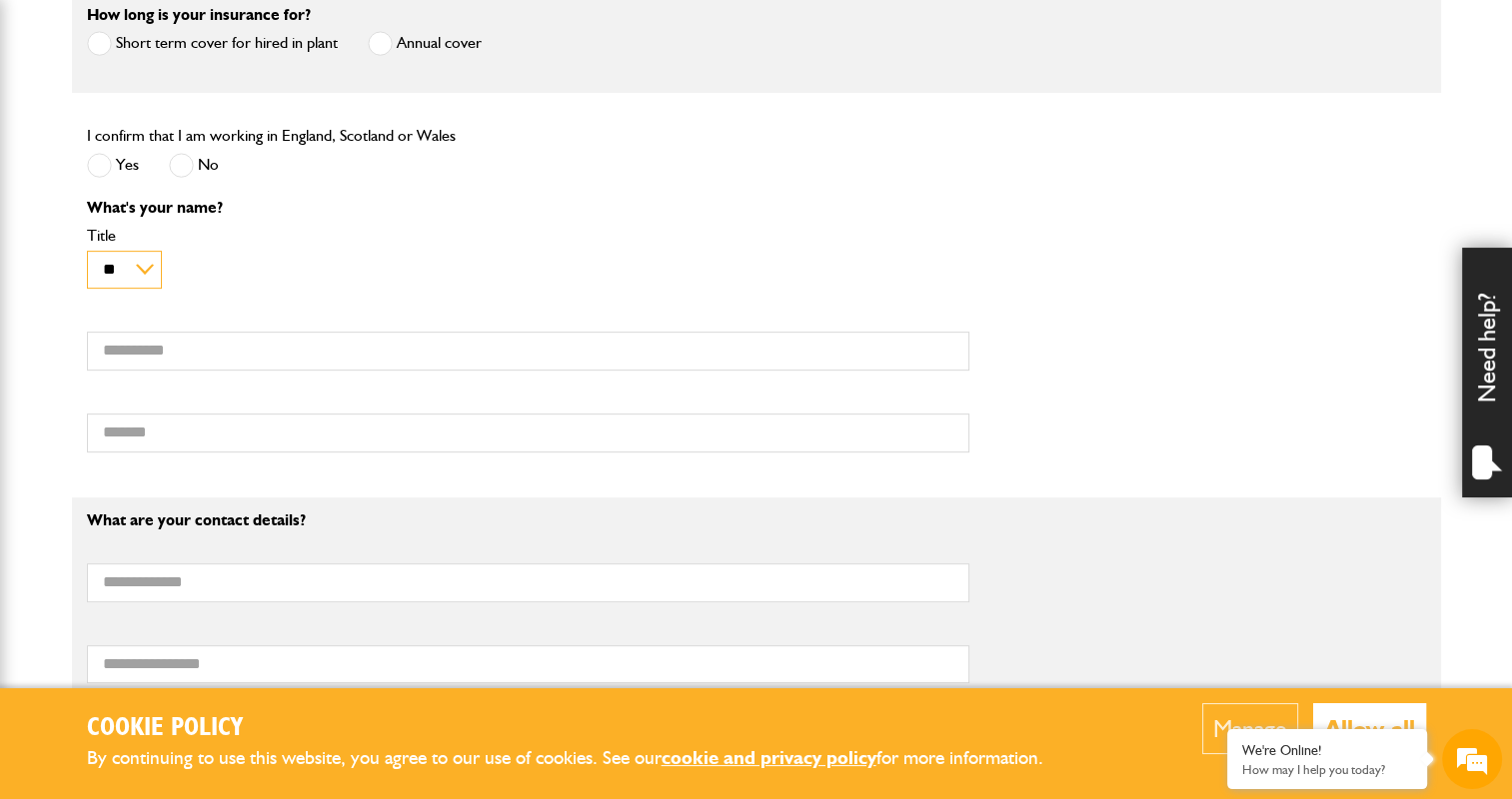 click on "**
***
****
**
**
**" at bounding box center [124, 270] 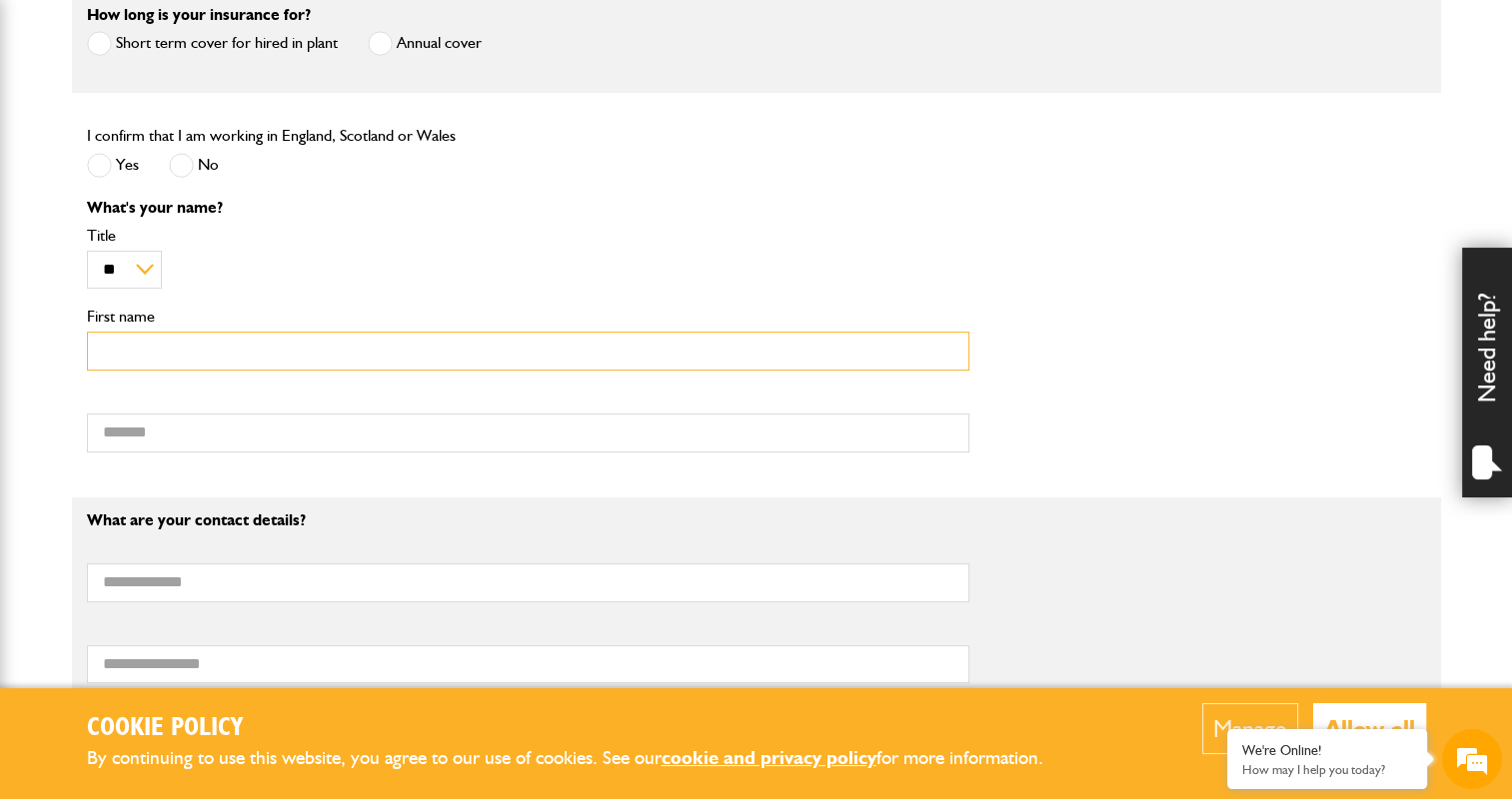 click on "First name" at bounding box center (528, 351) 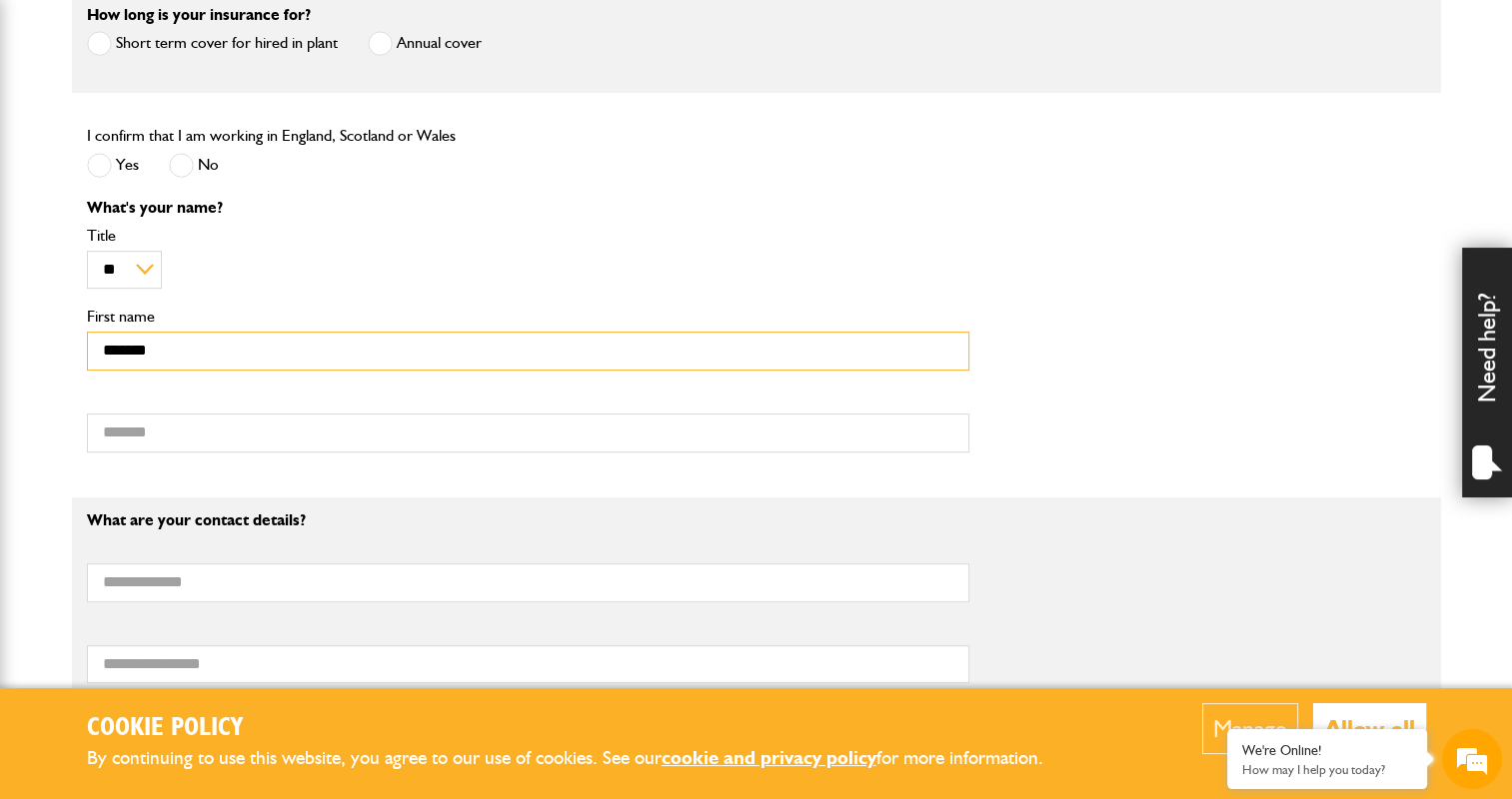 type on "*******" 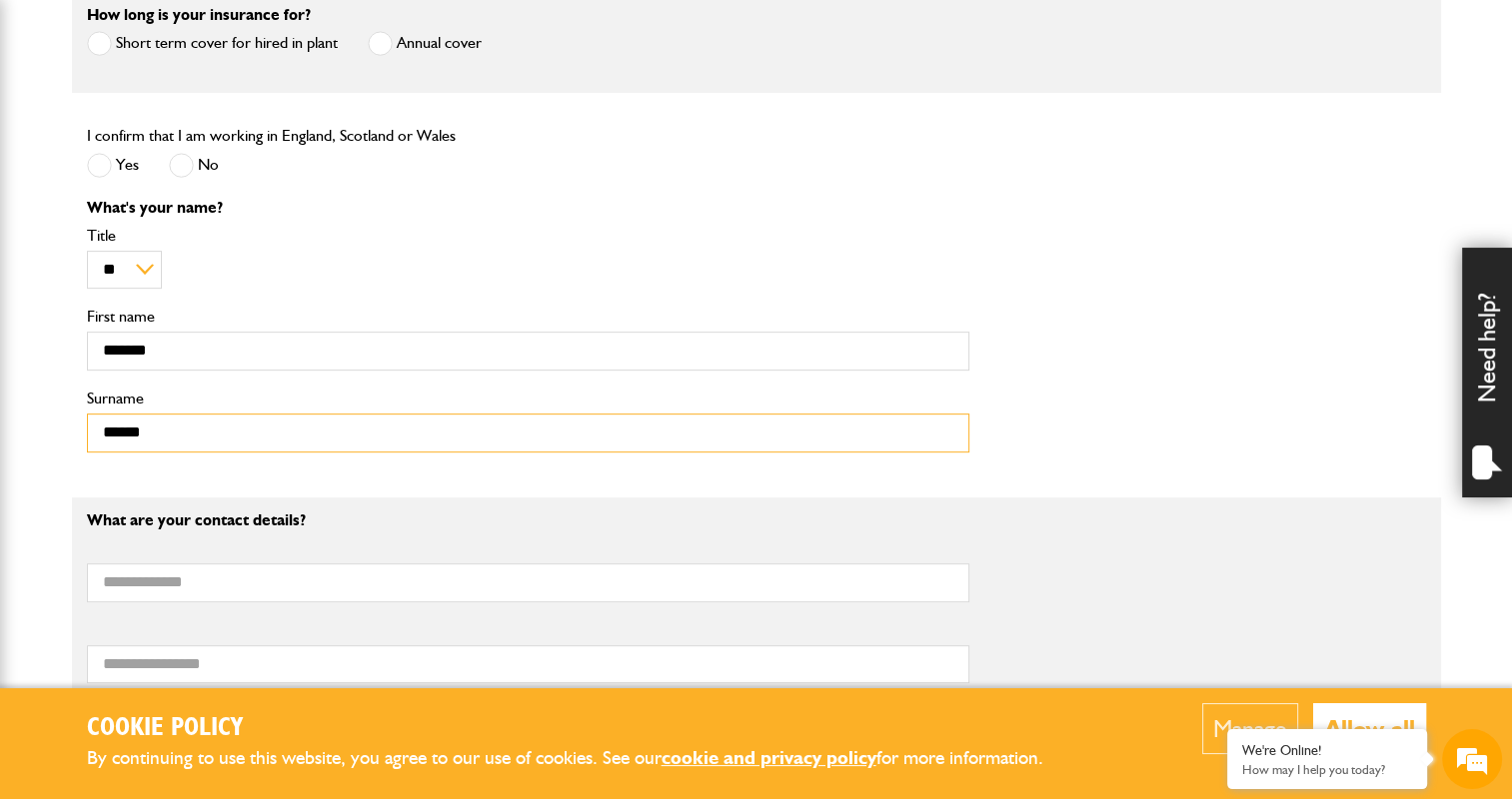 type on "******" 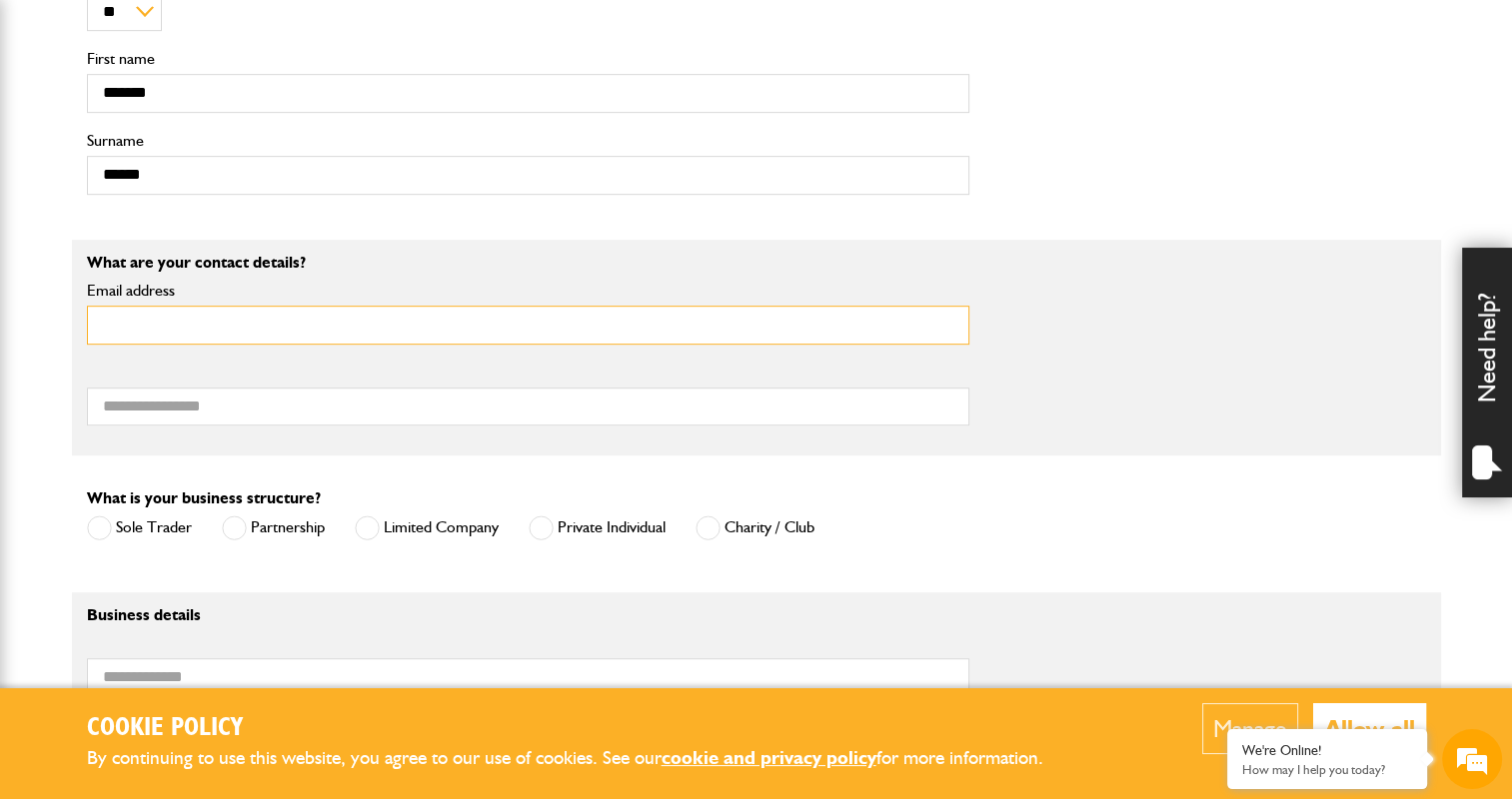 scroll, scrollTop: 970, scrollLeft: 0, axis: vertical 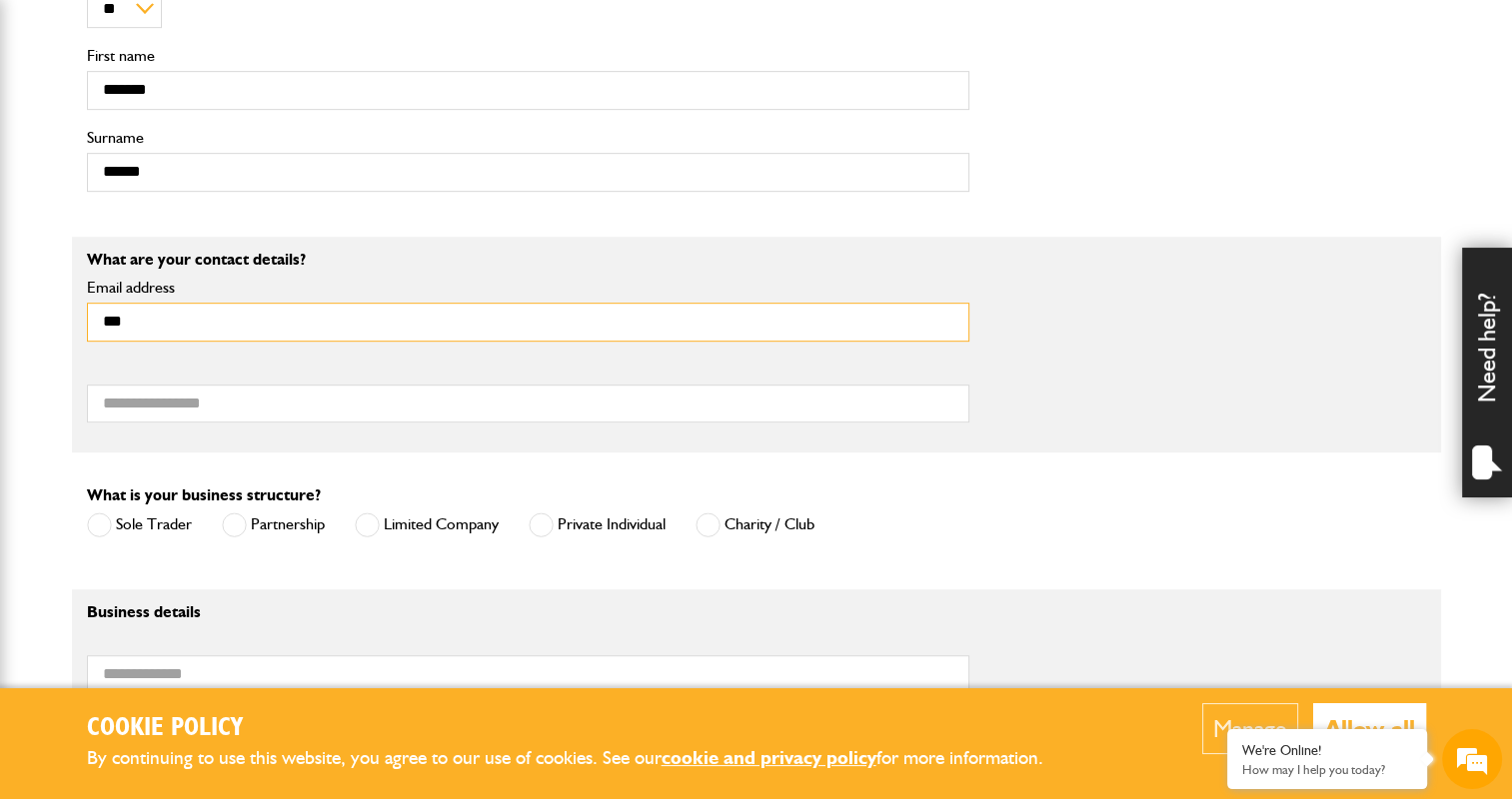 type on "**********" 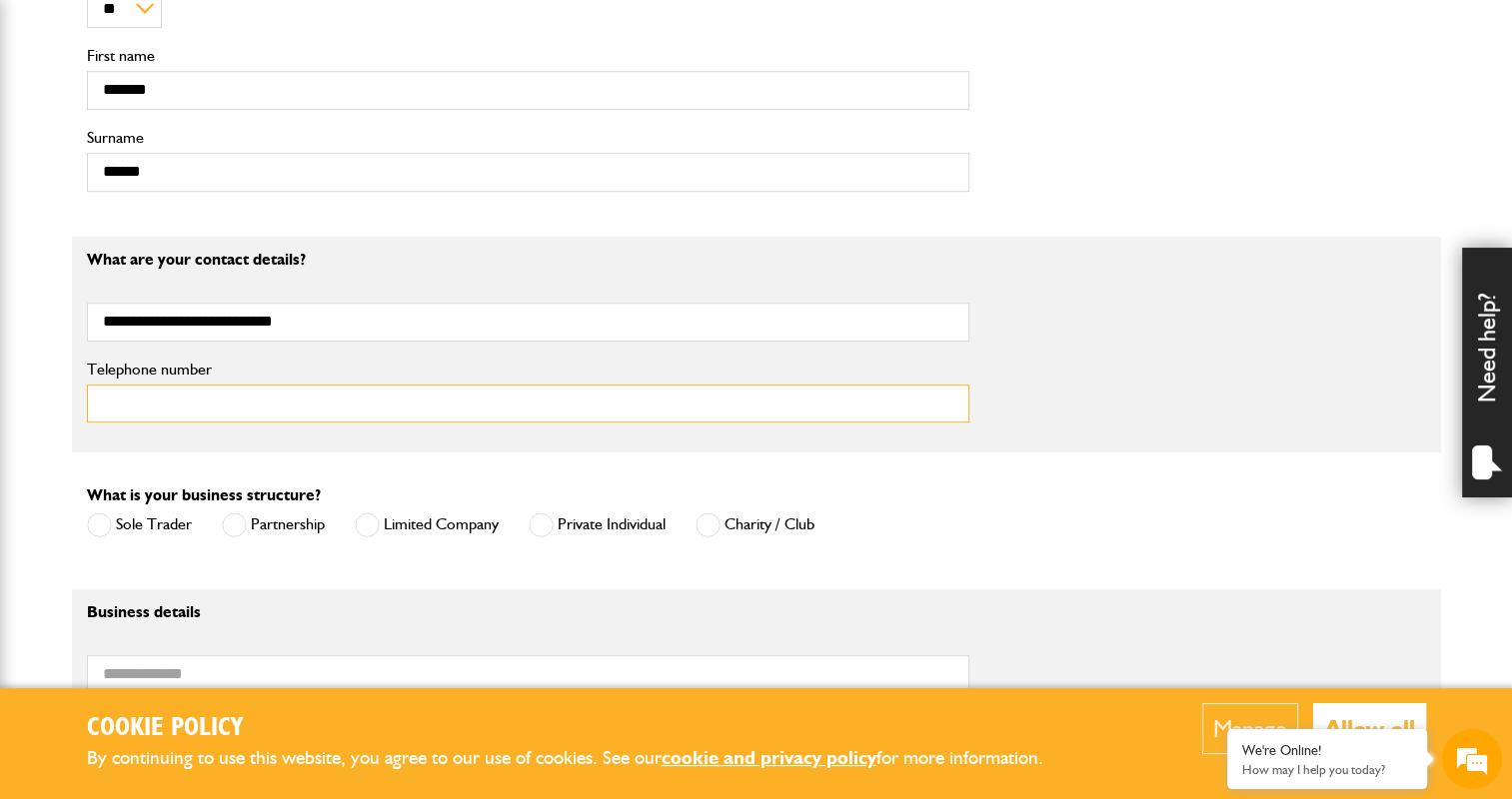 click on "Telephone number" at bounding box center (528, 403) 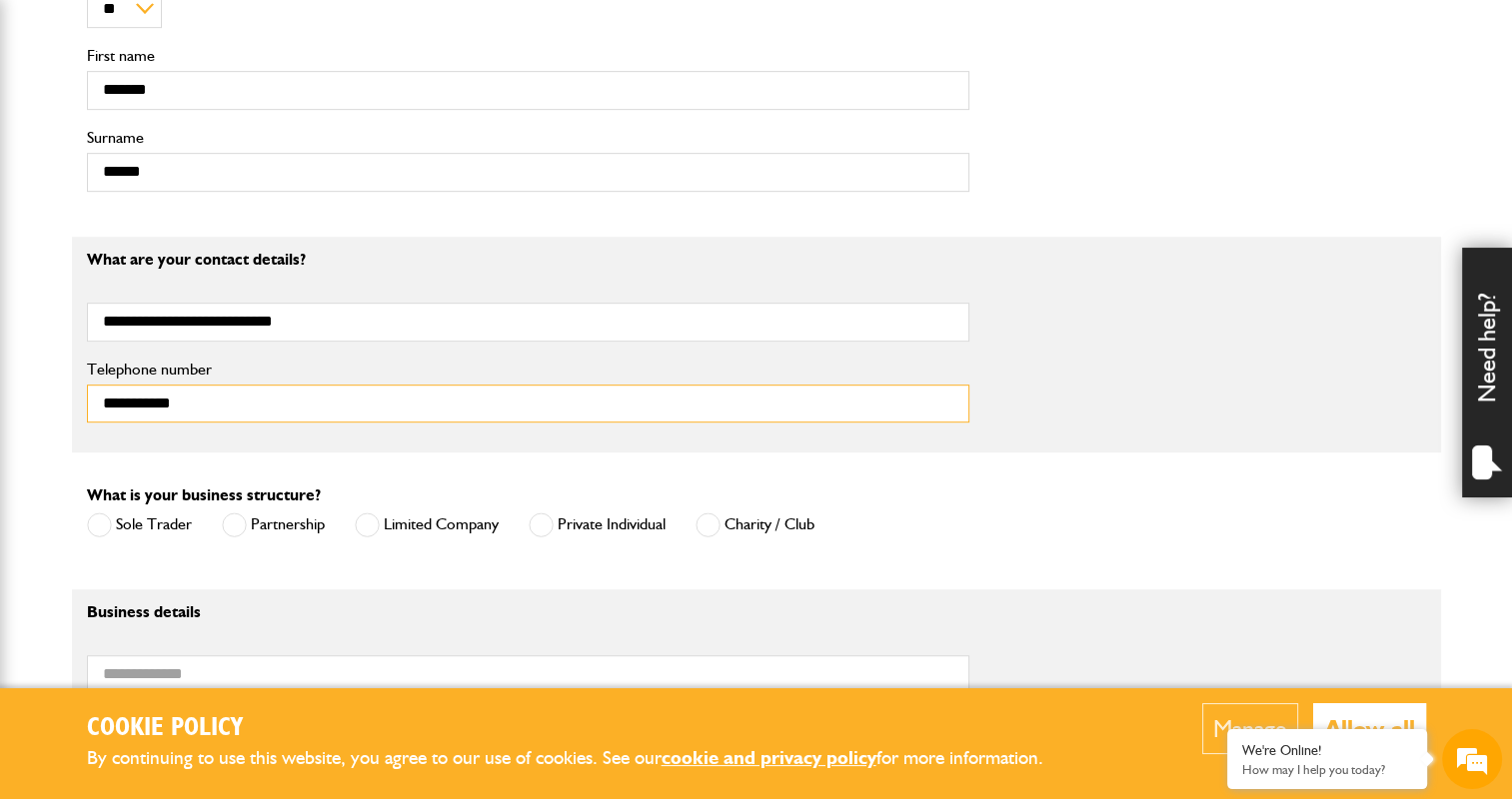 type on "**********" 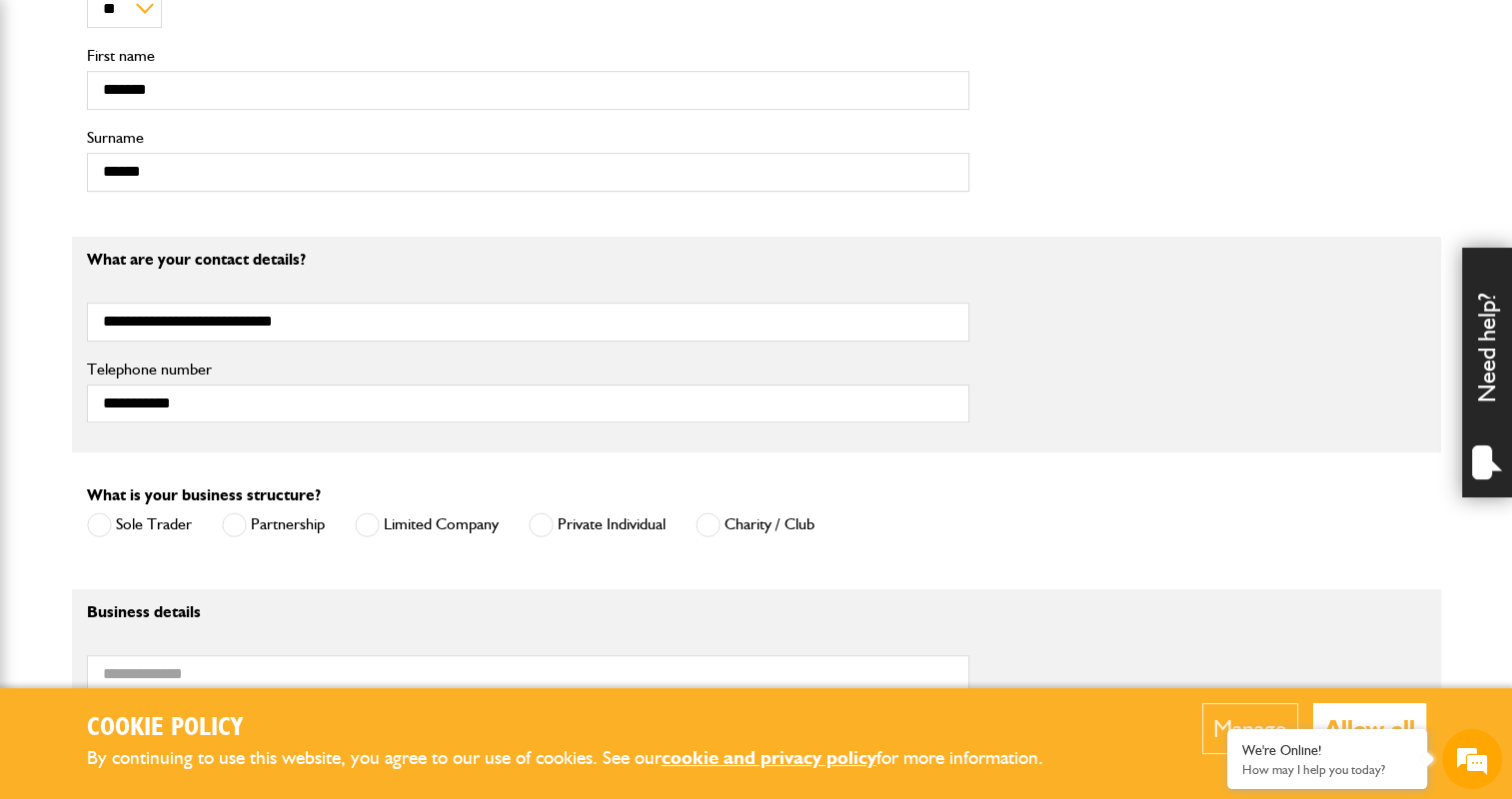 click on "Sole Trader" at bounding box center (139, 524) 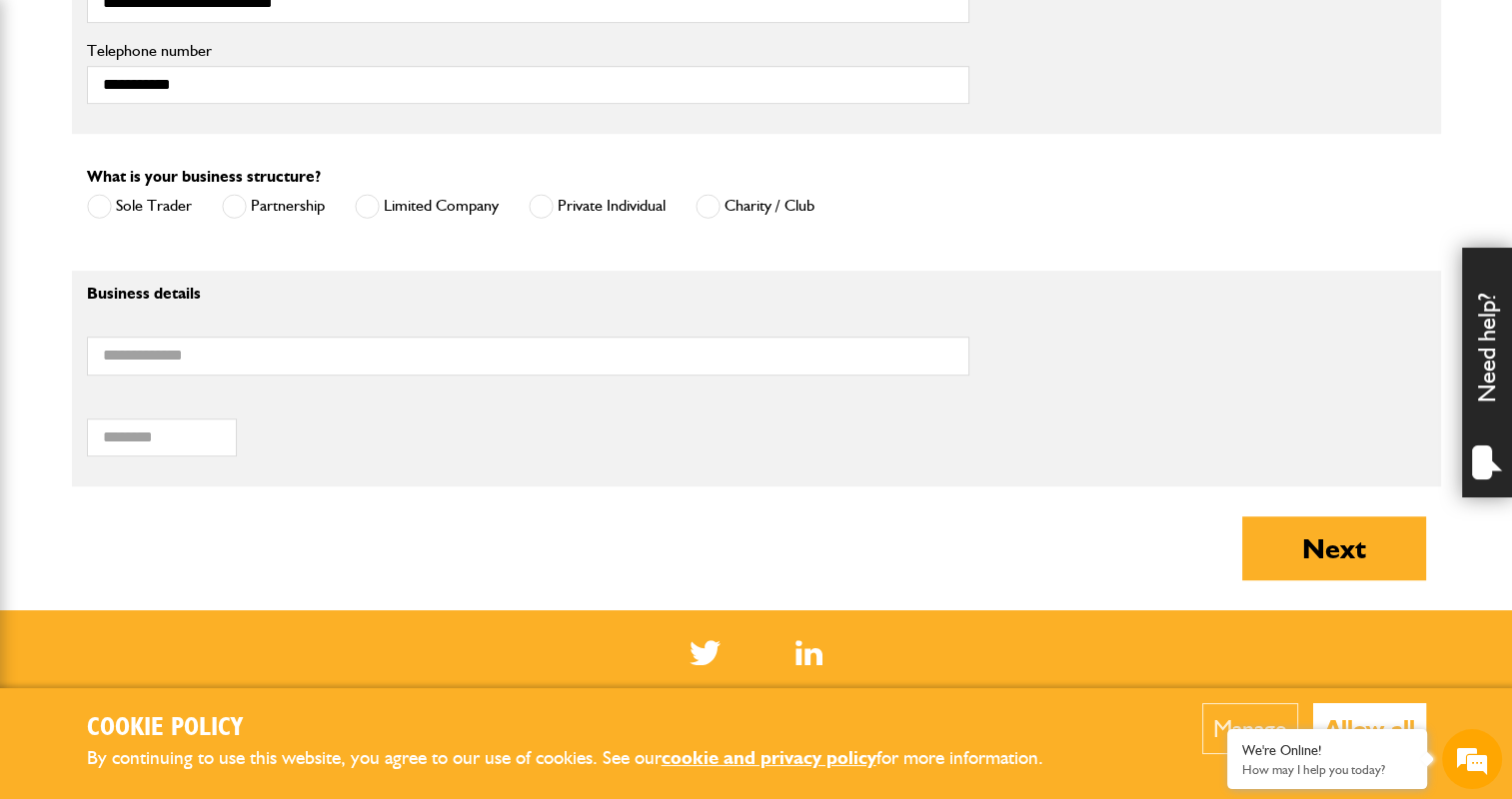 scroll, scrollTop: 1289, scrollLeft: 0, axis: vertical 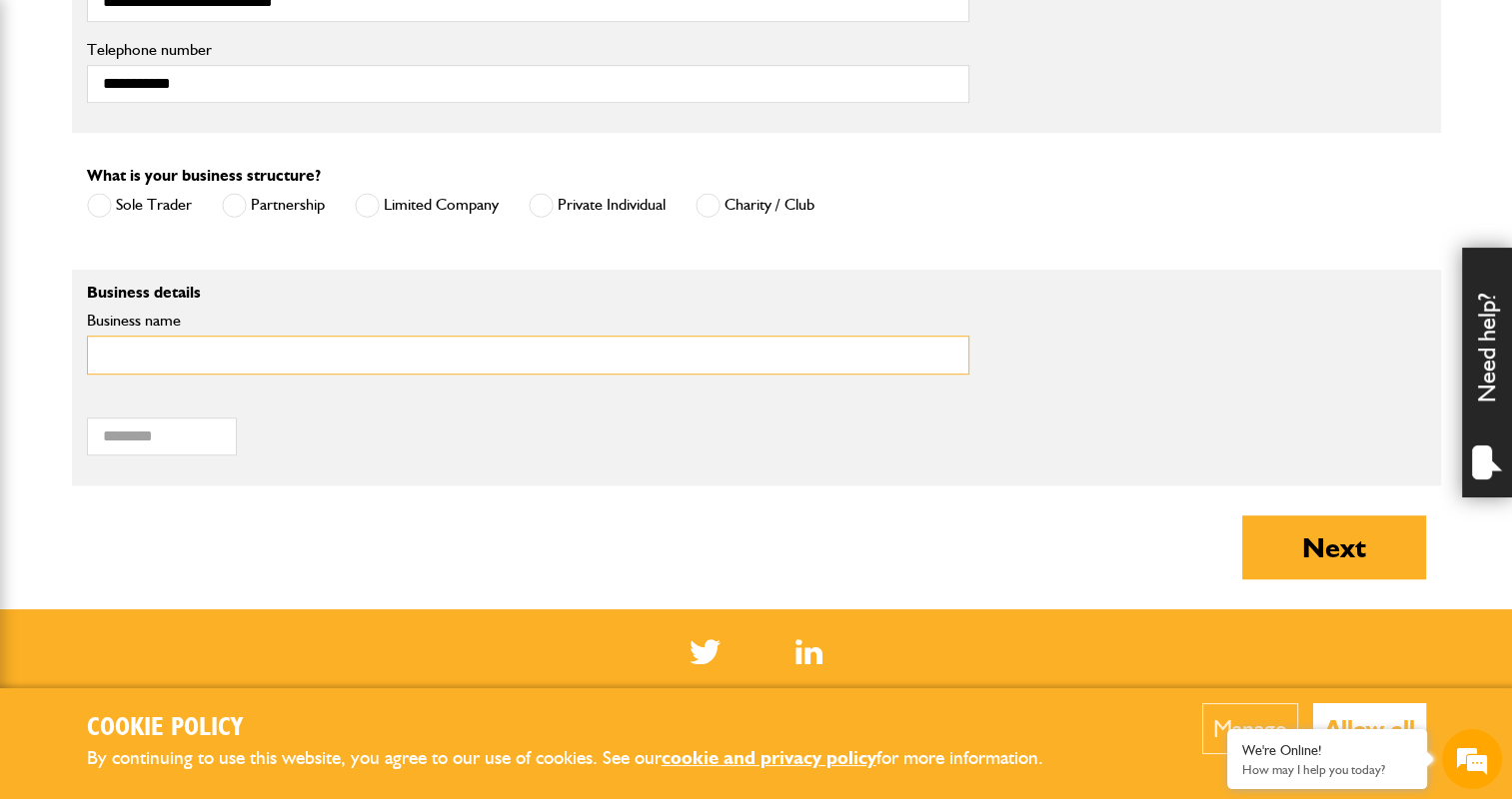 click on "Business name" at bounding box center (528, 355) 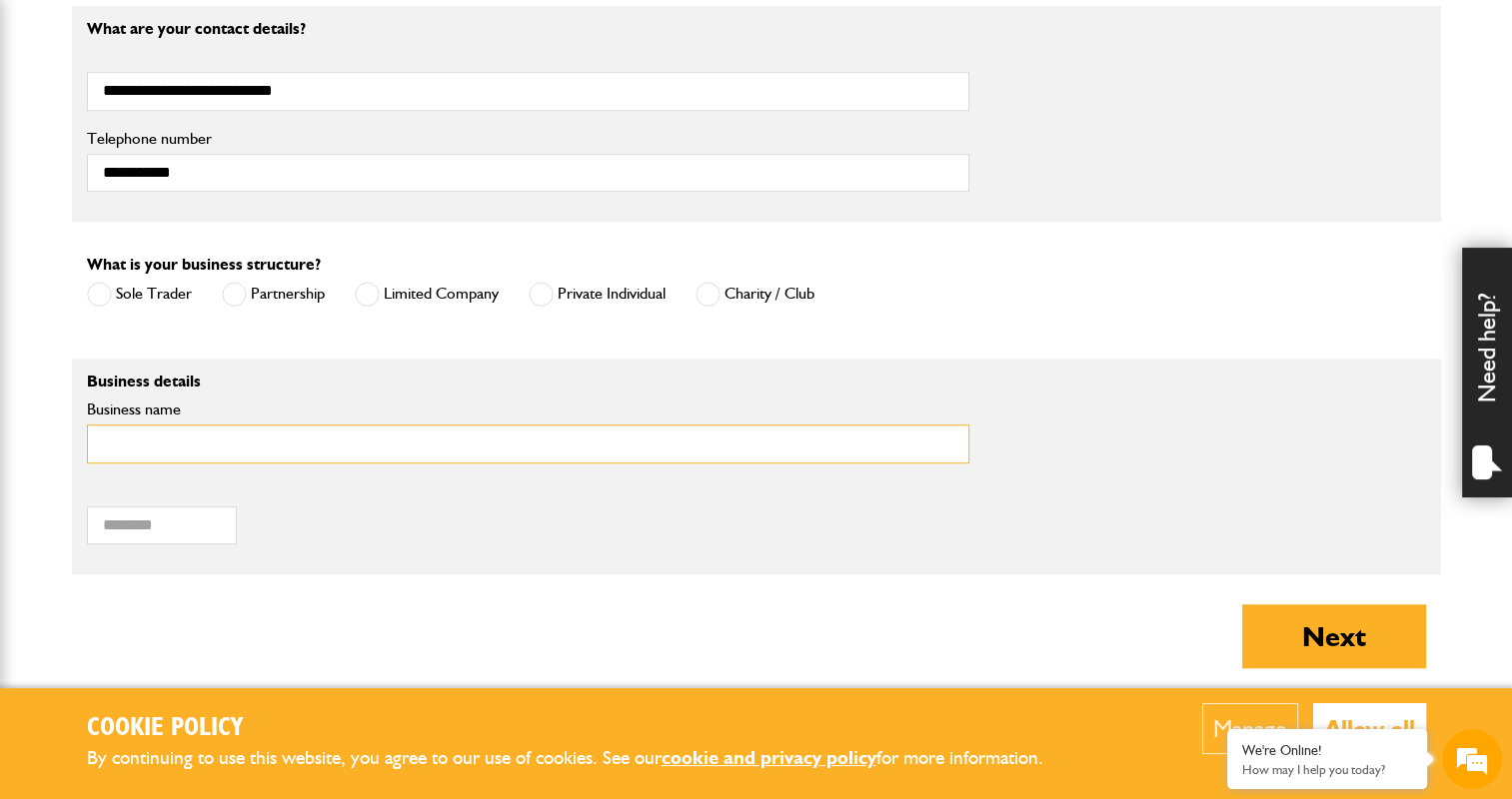 scroll, scrollTop: 1202, scrollLeft: 0, axis: vertical 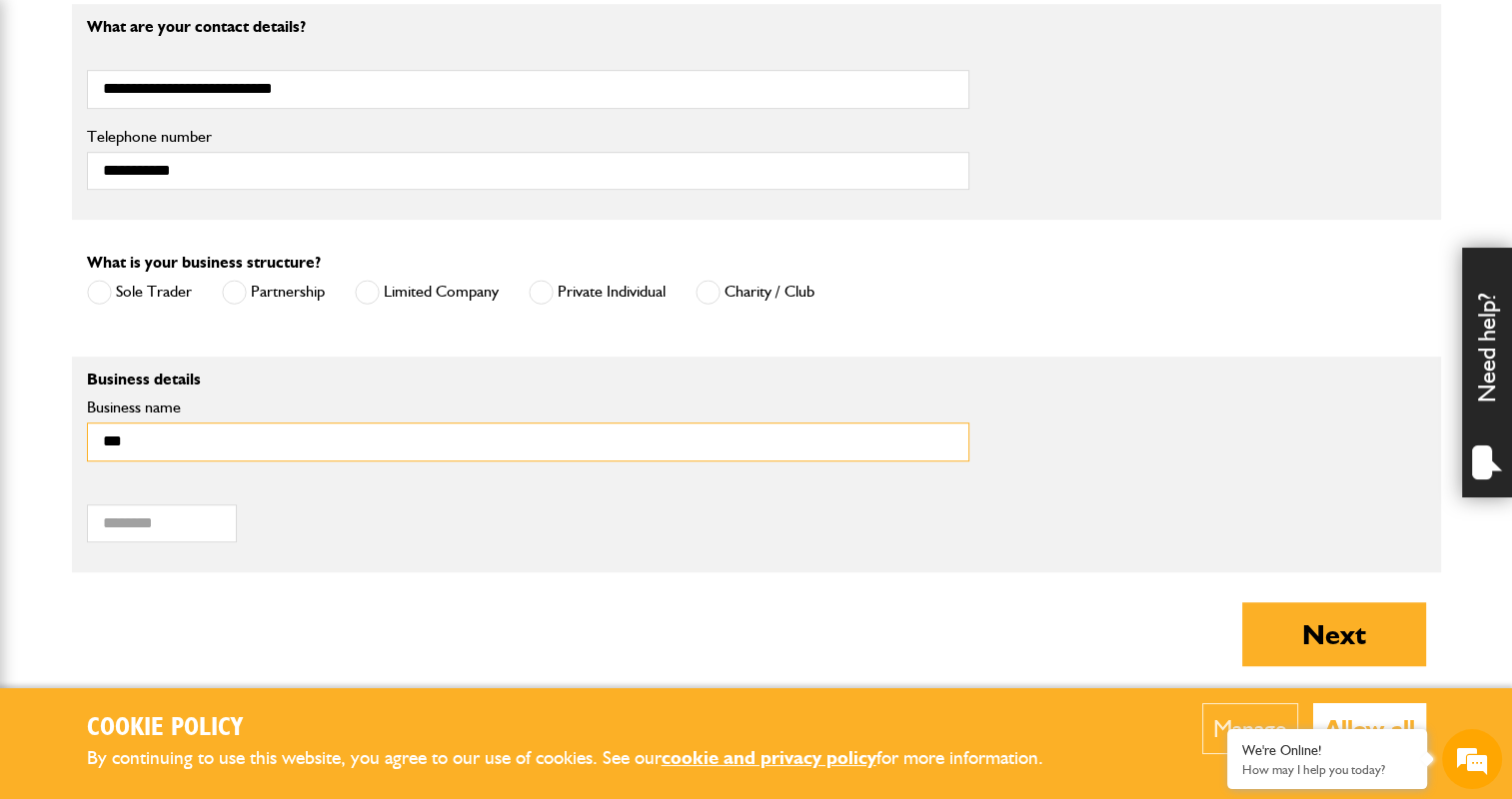 type on "***" 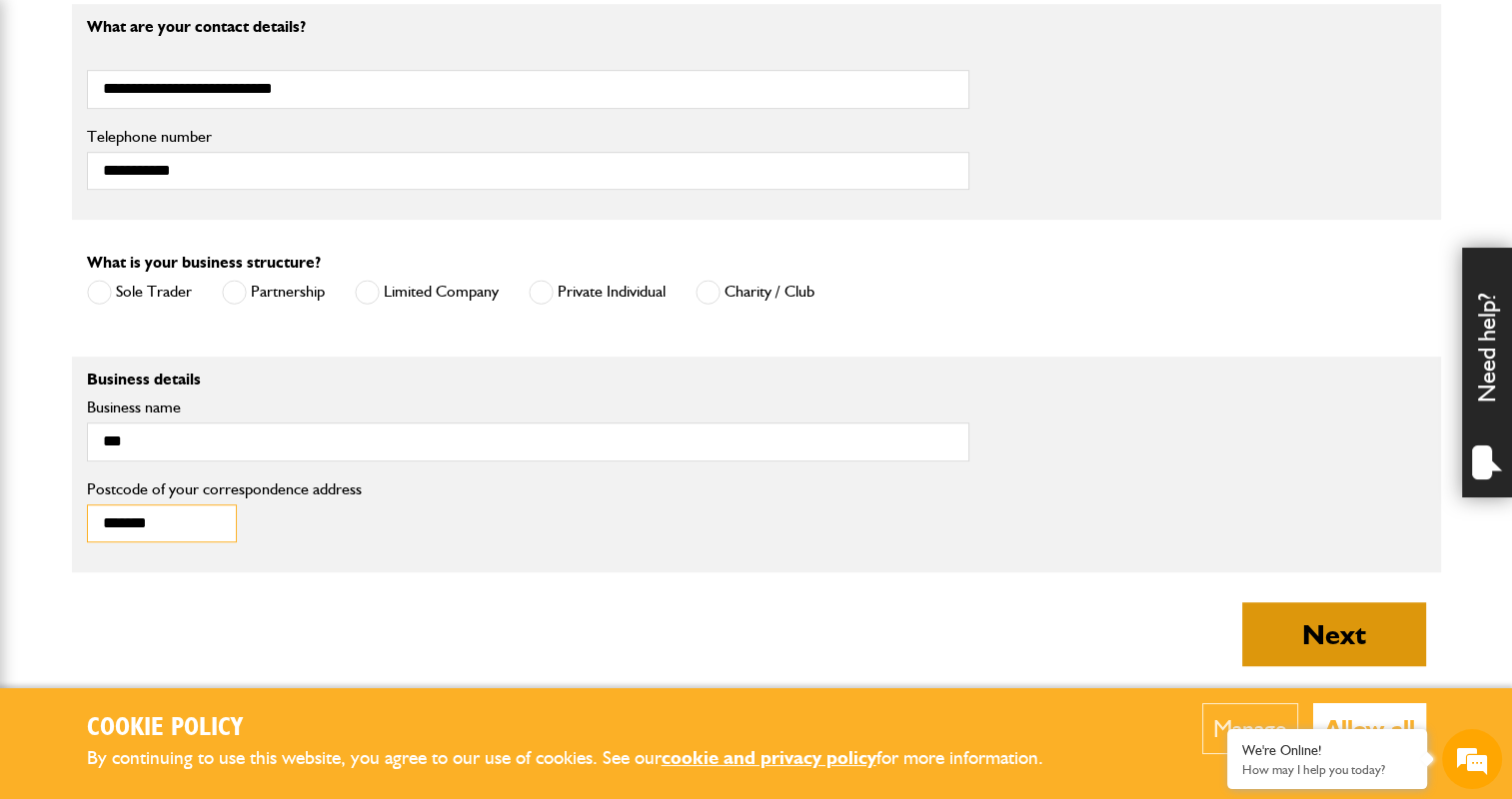 type on "*******" 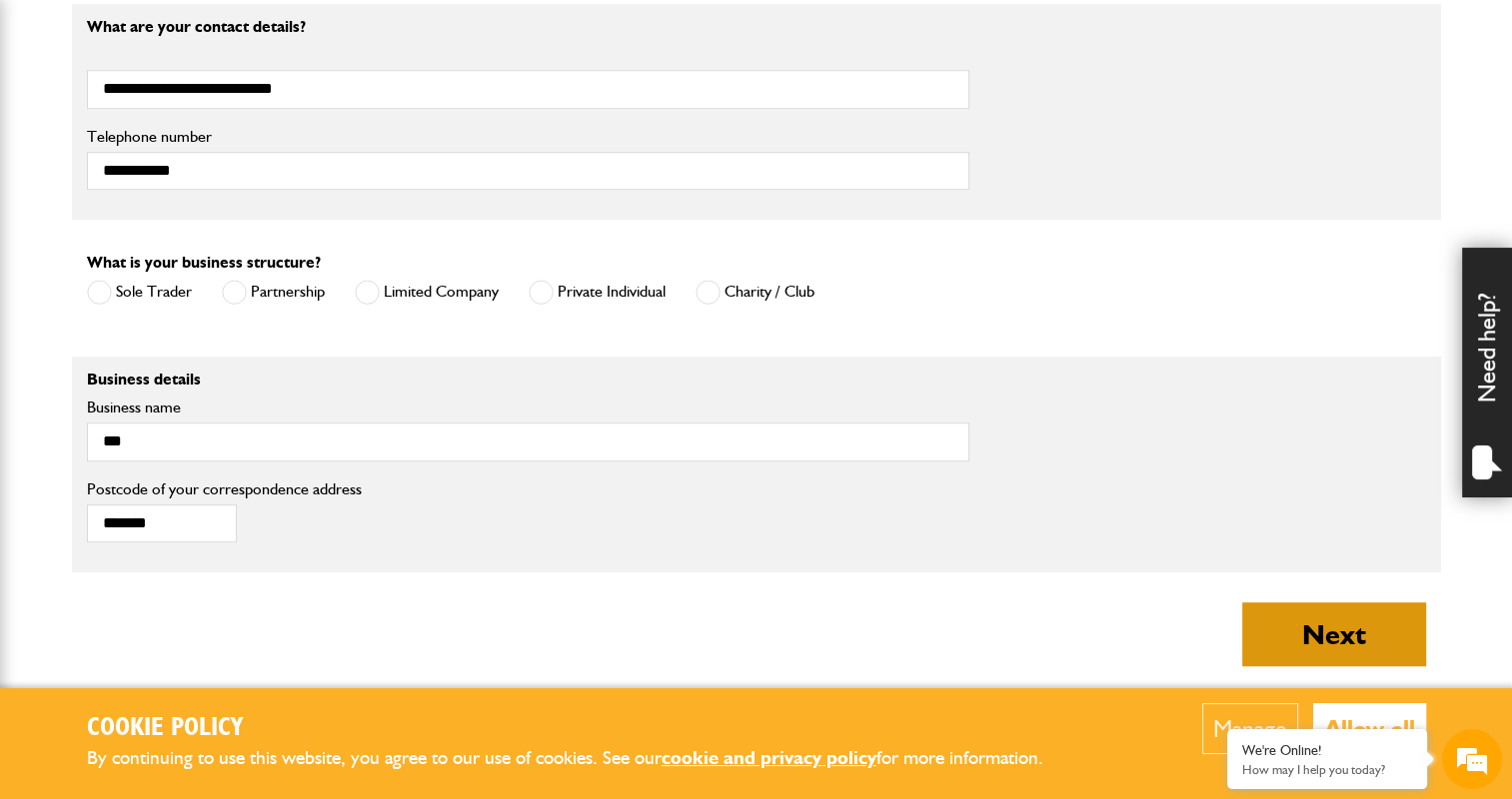click on "Next" at bounding box center [1334, 634] 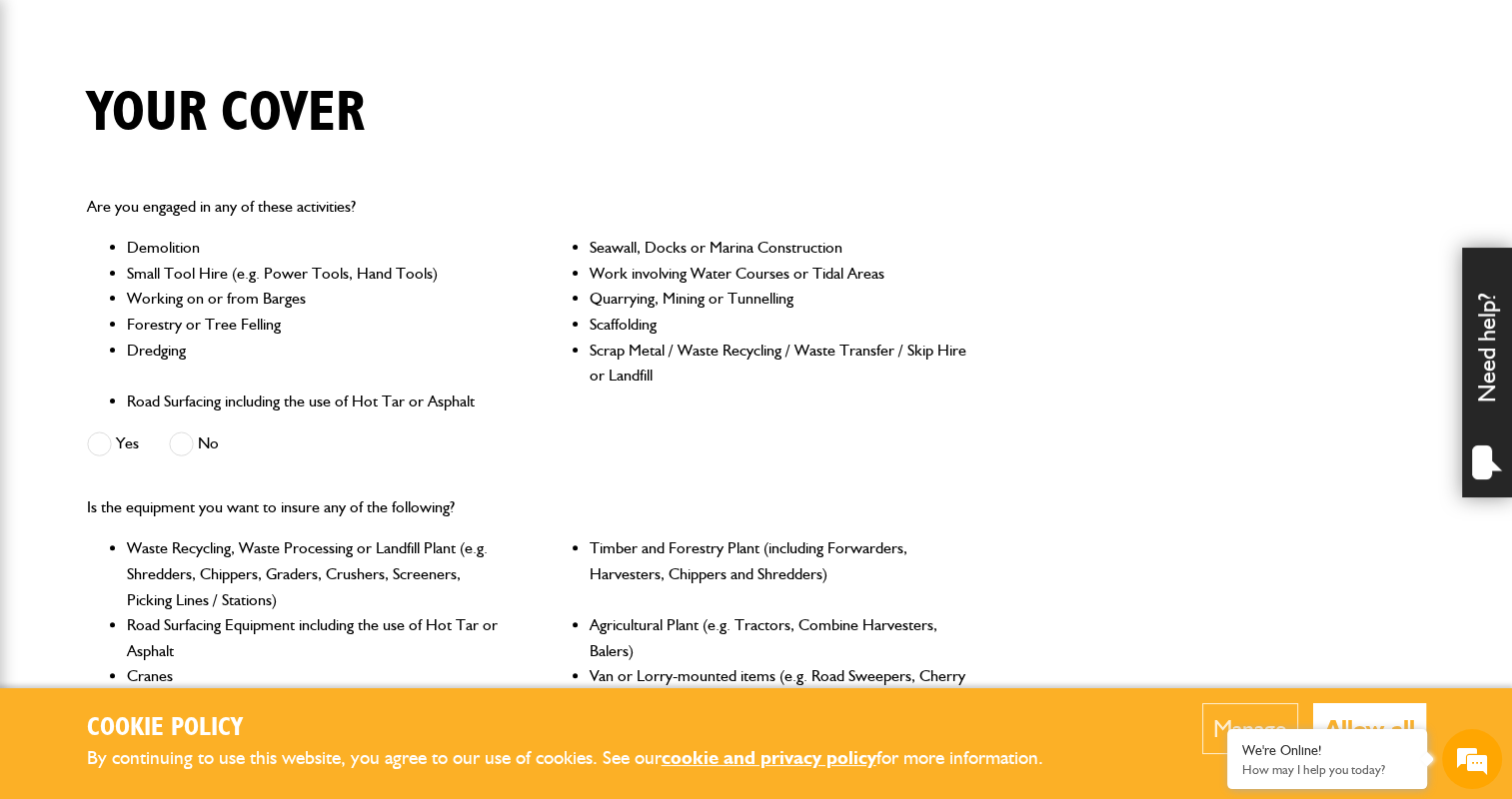 scroll, scrollTop: 443, scrollLeft: 0, axis: vertical 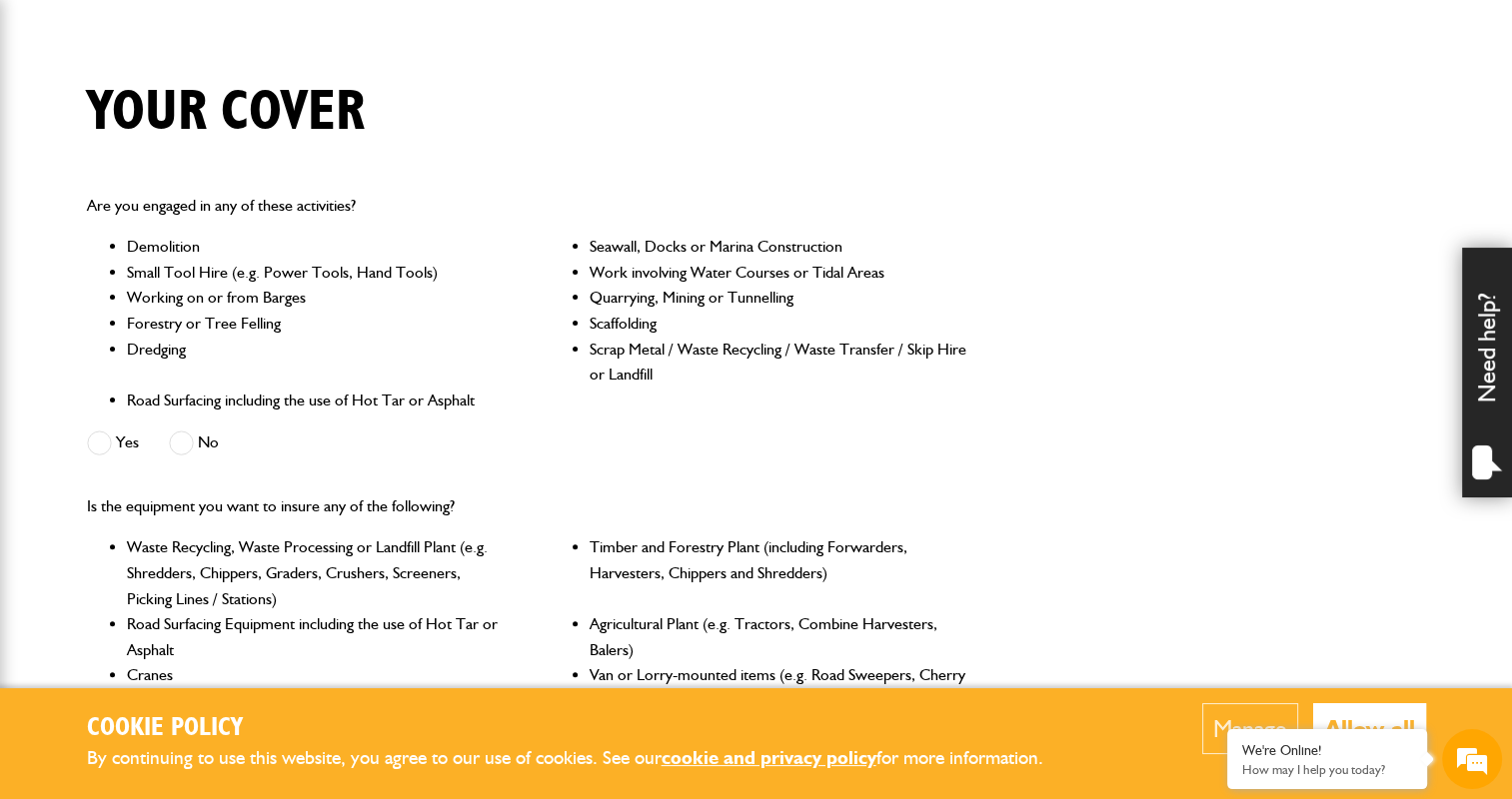 click at bounding box center [181, 442] 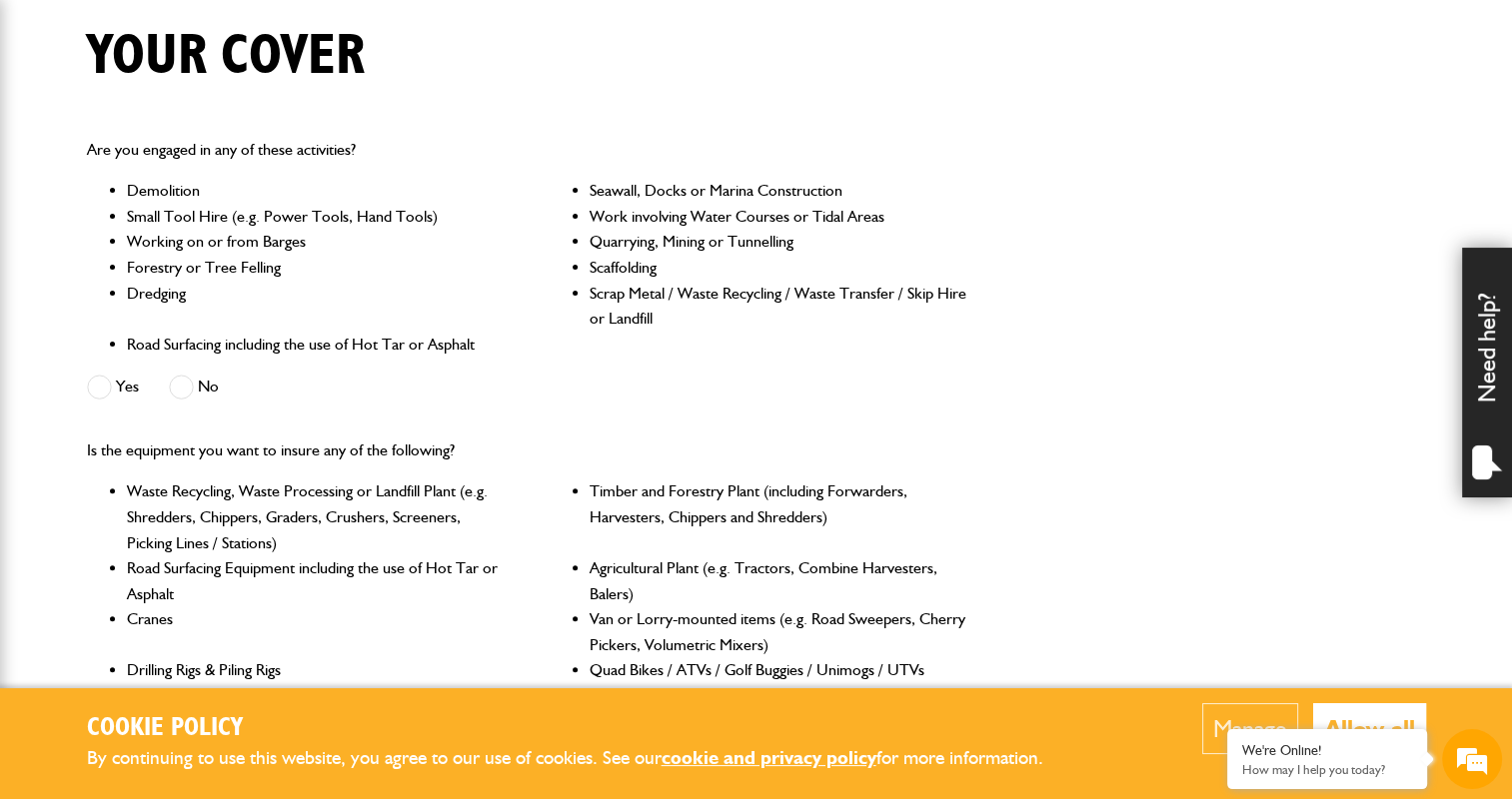 scroll, scrollTop: 499, scrollLeft: 0, axis: vertical 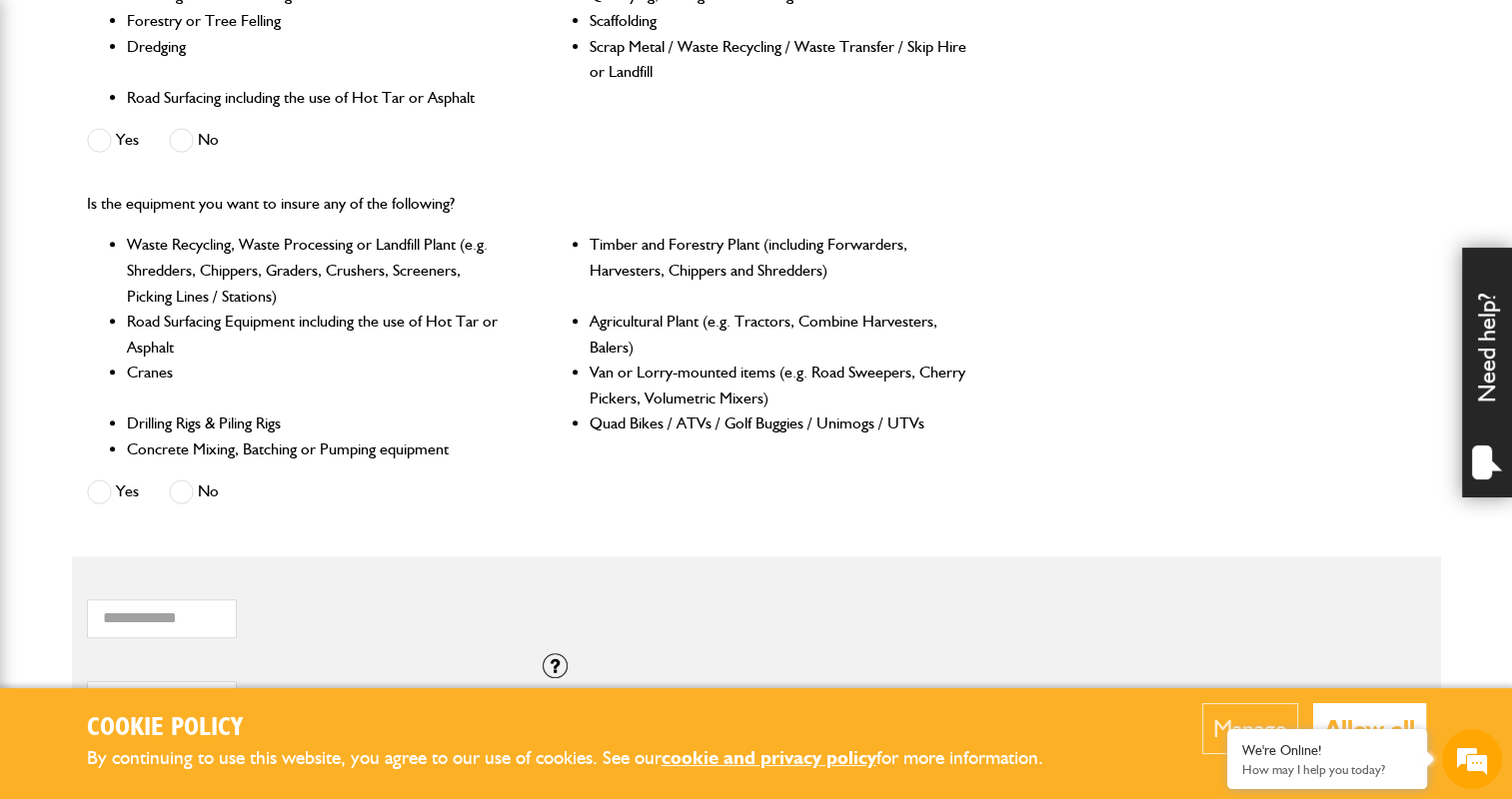 click at bounding box center [99, 491] 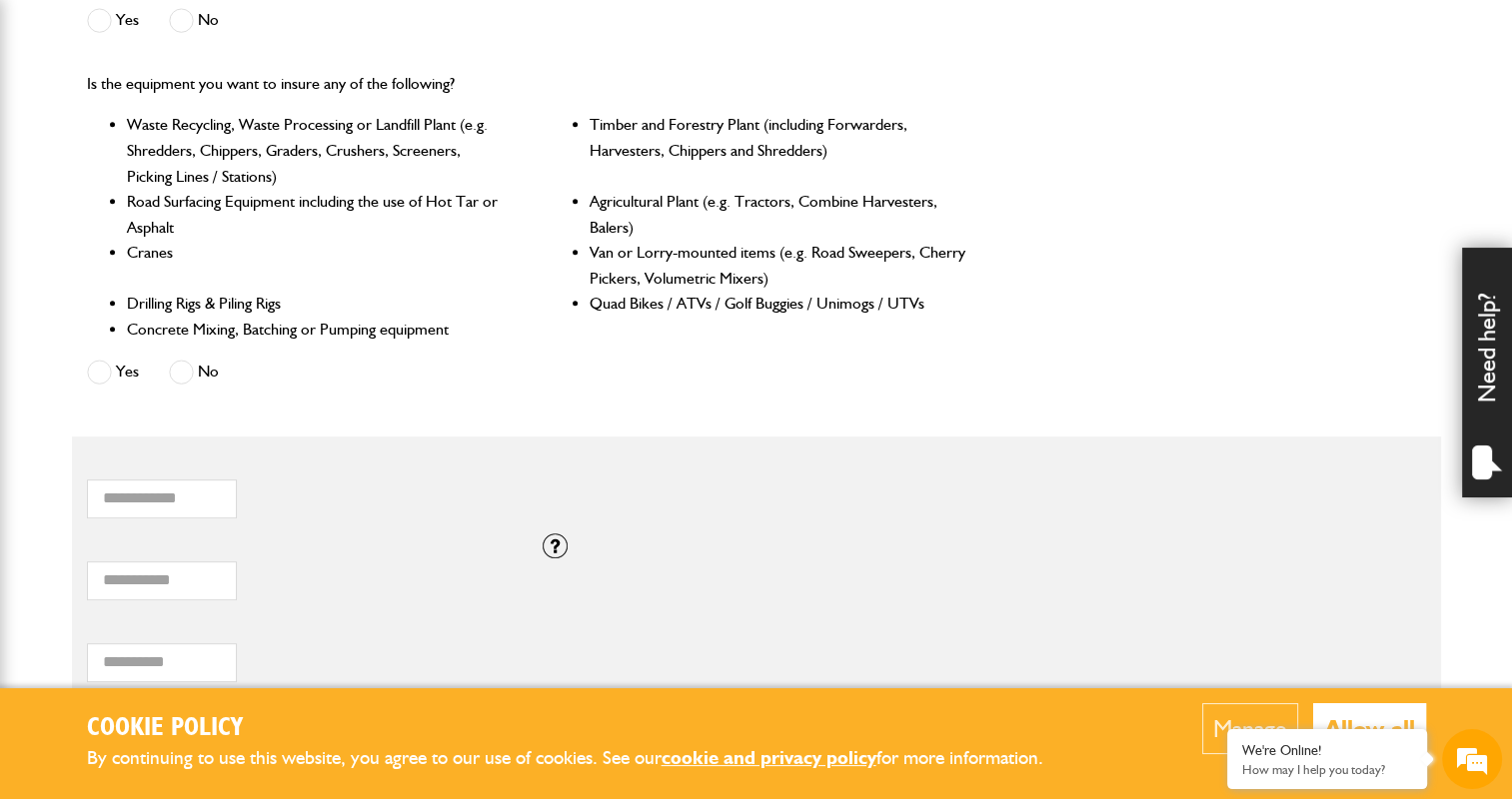 scroll, scrollTop: 867, scrollLeft: 0, axis: vertical 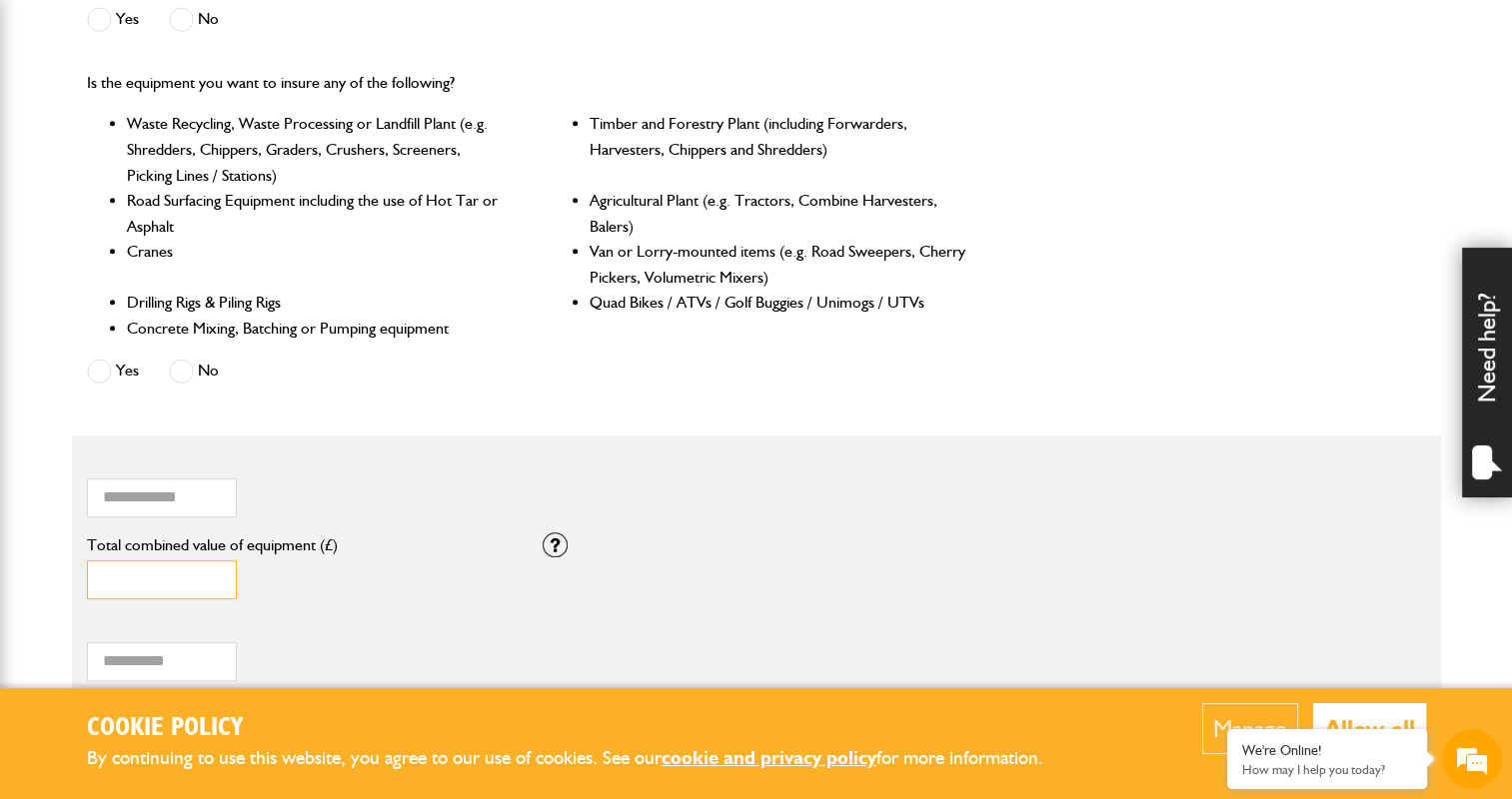click on "*" at bounding box center [162, 579] 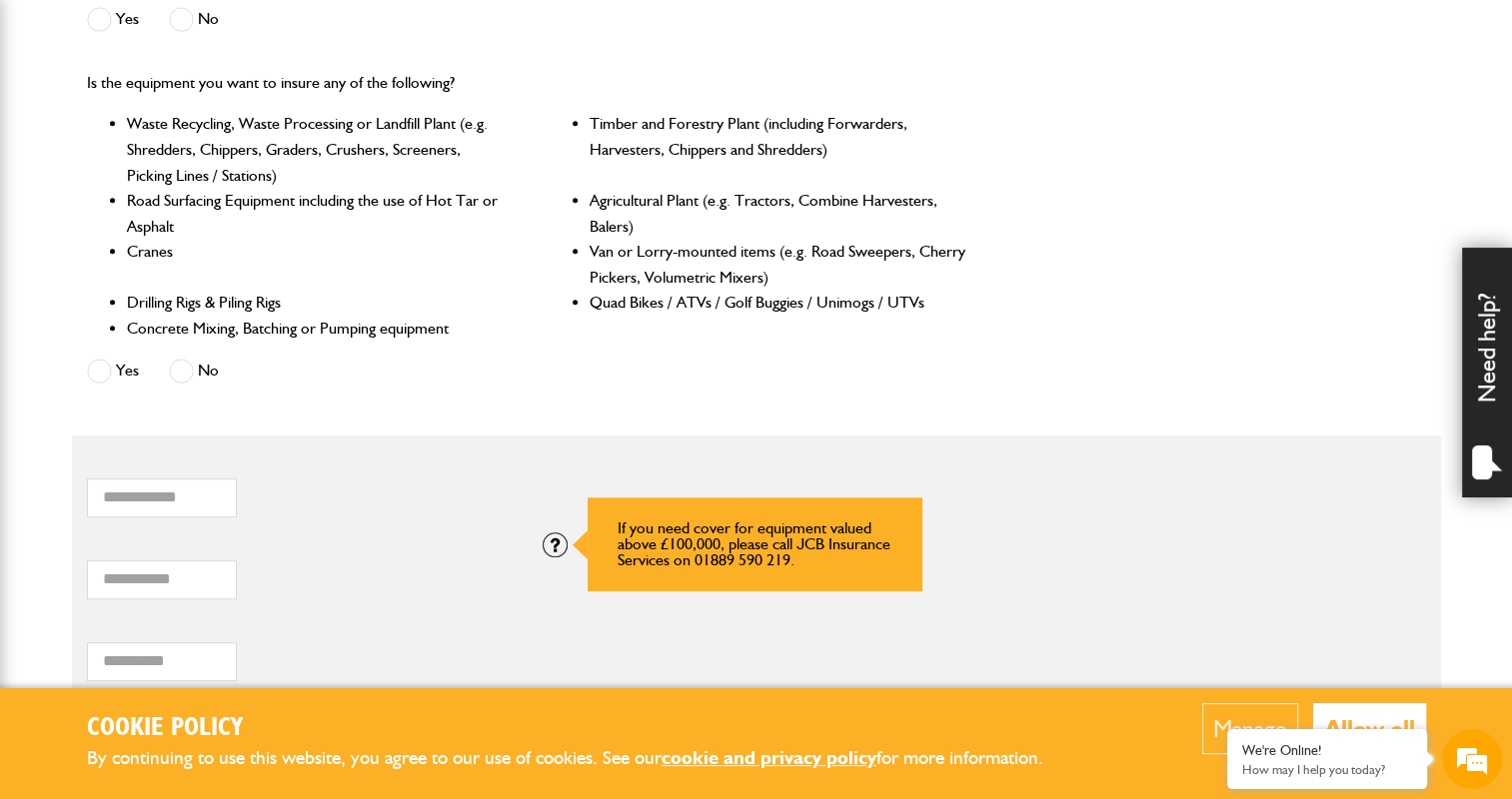 click at bounding box center (555, 544) 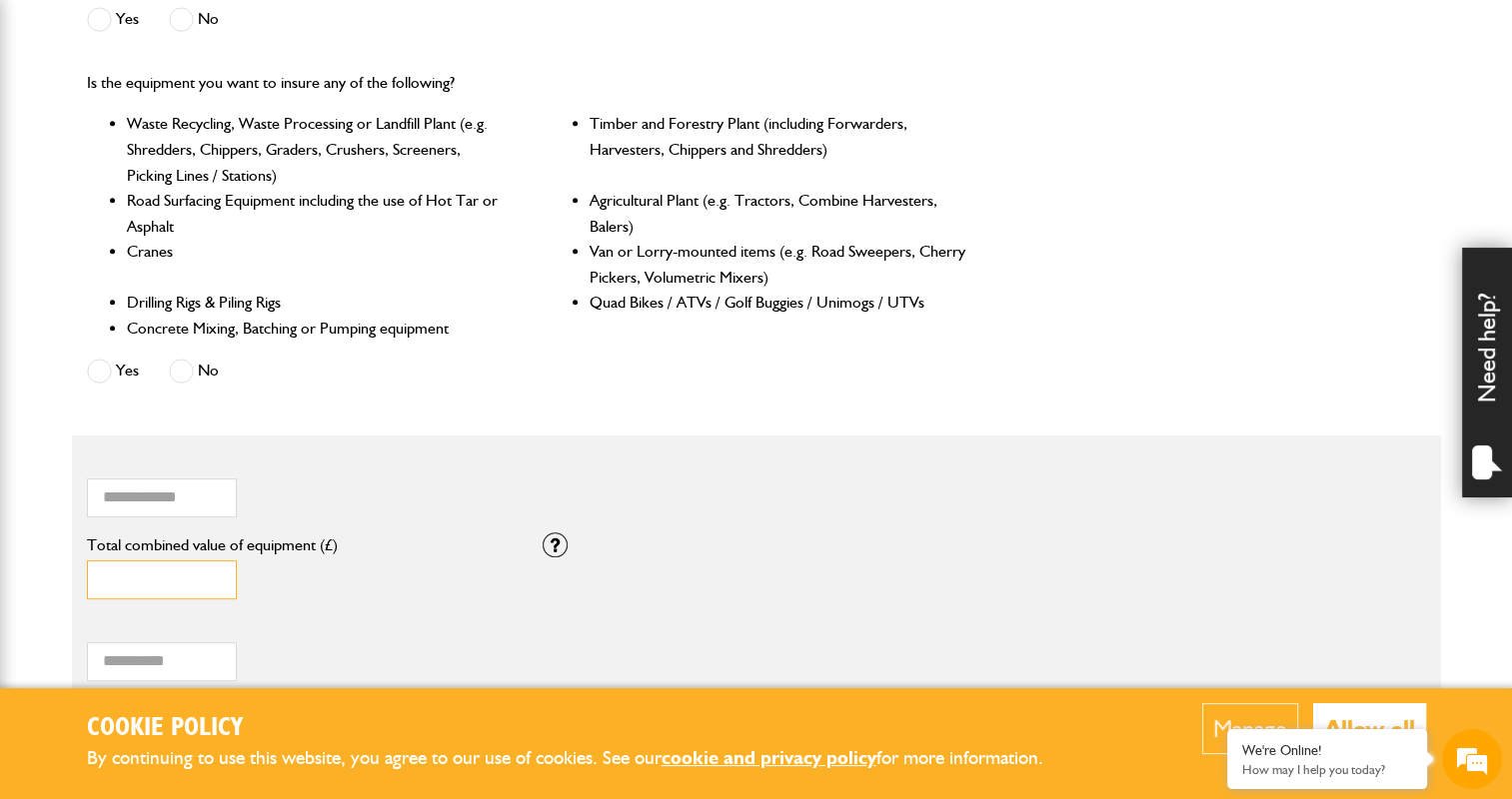 click on "Total combined value of equipment (£)" at bounding box center (162, 579) 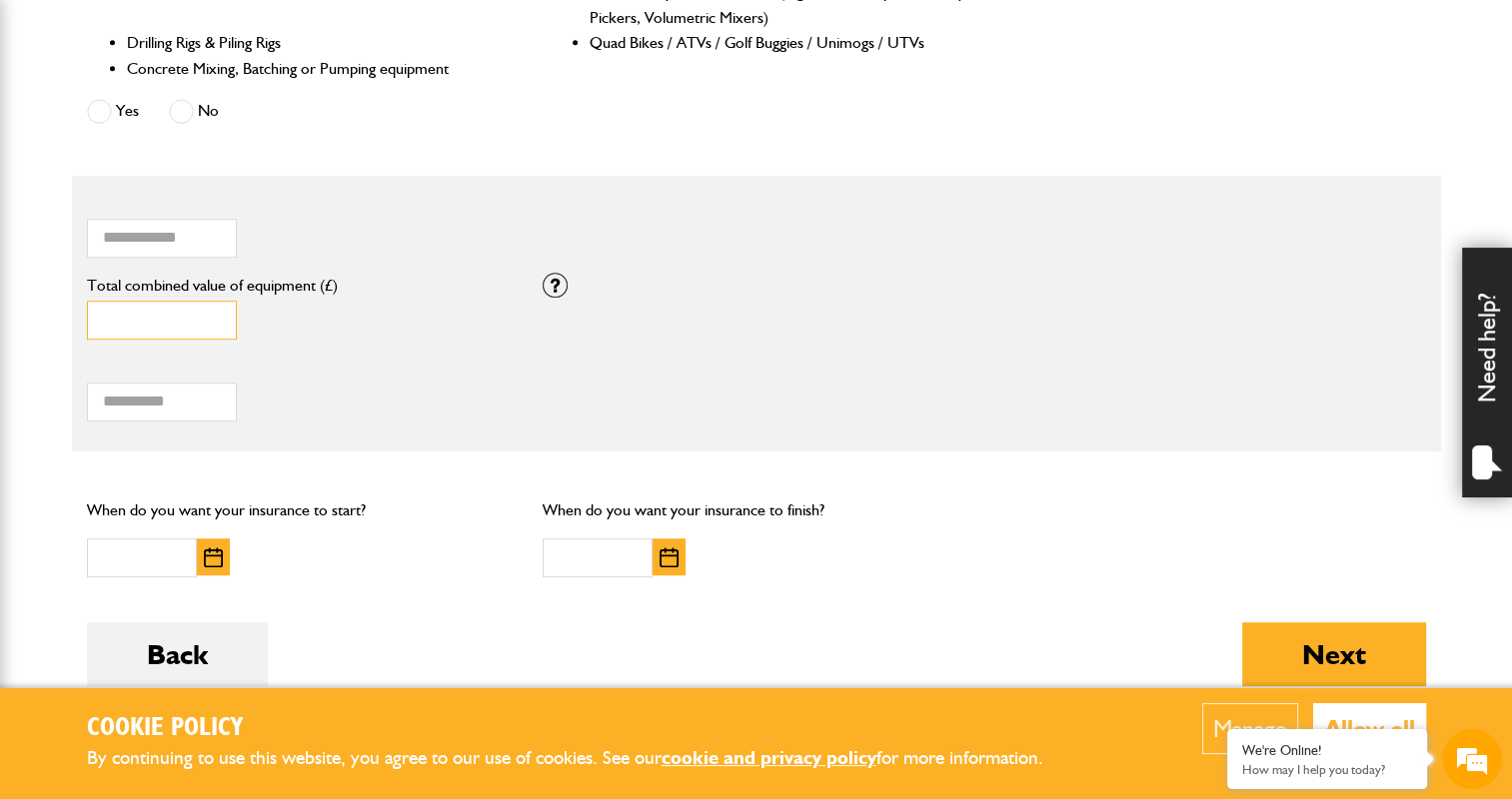scroll, scrollTop: 1131, scrollLeft: 0, axis: vertical 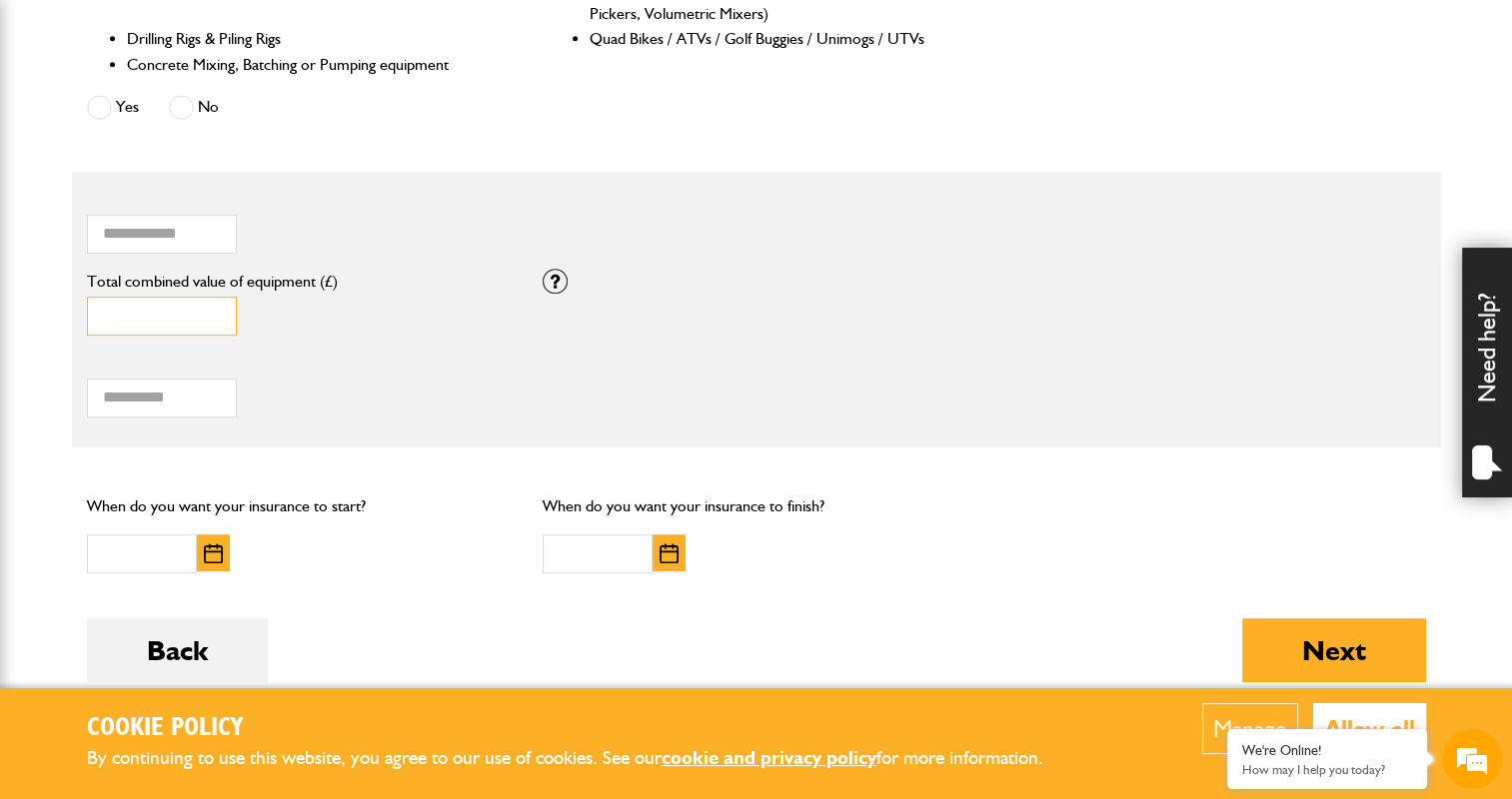 type on "*****" 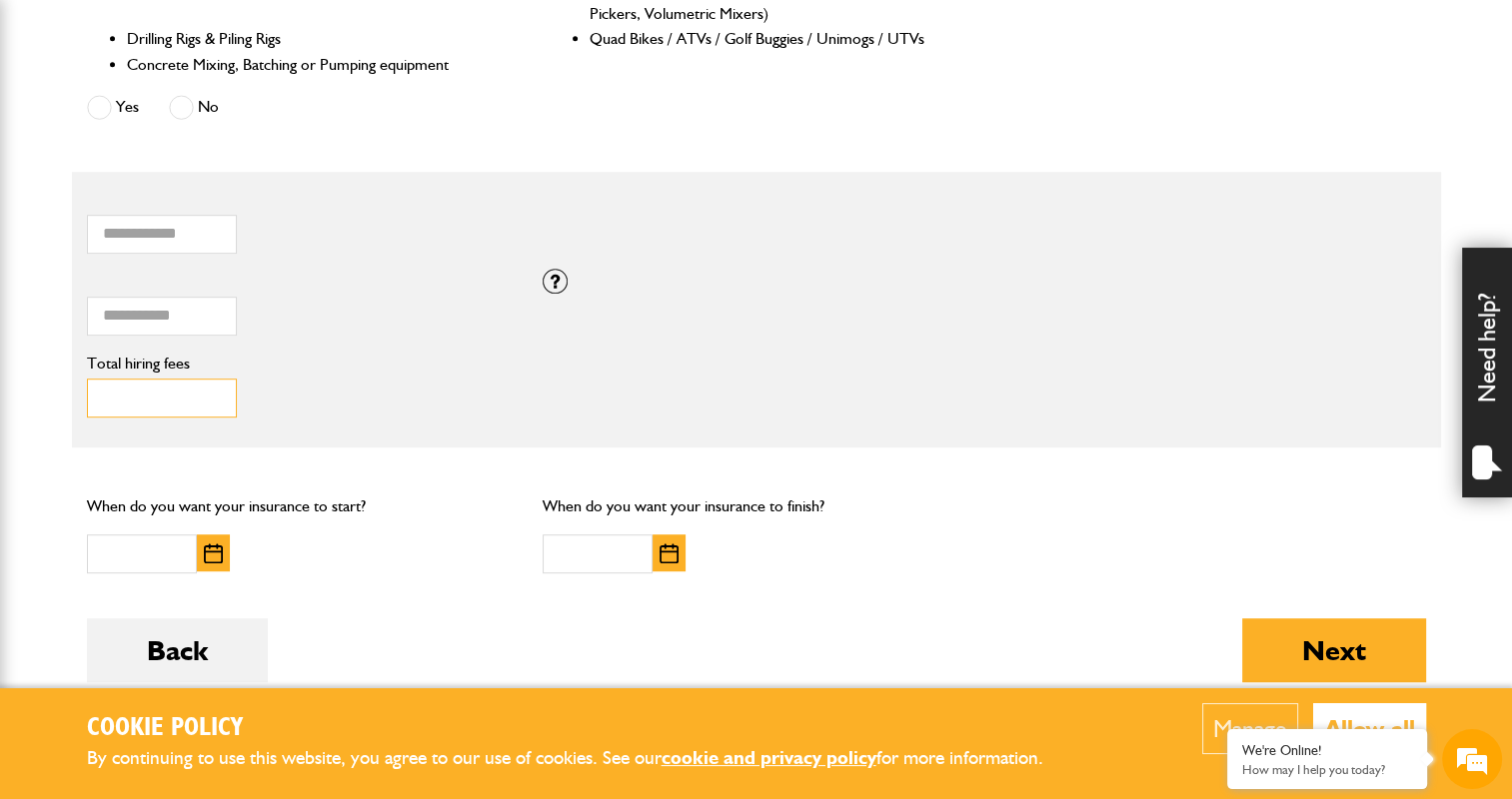 click on "Total hiring fees" at bounding box center [162, 398] 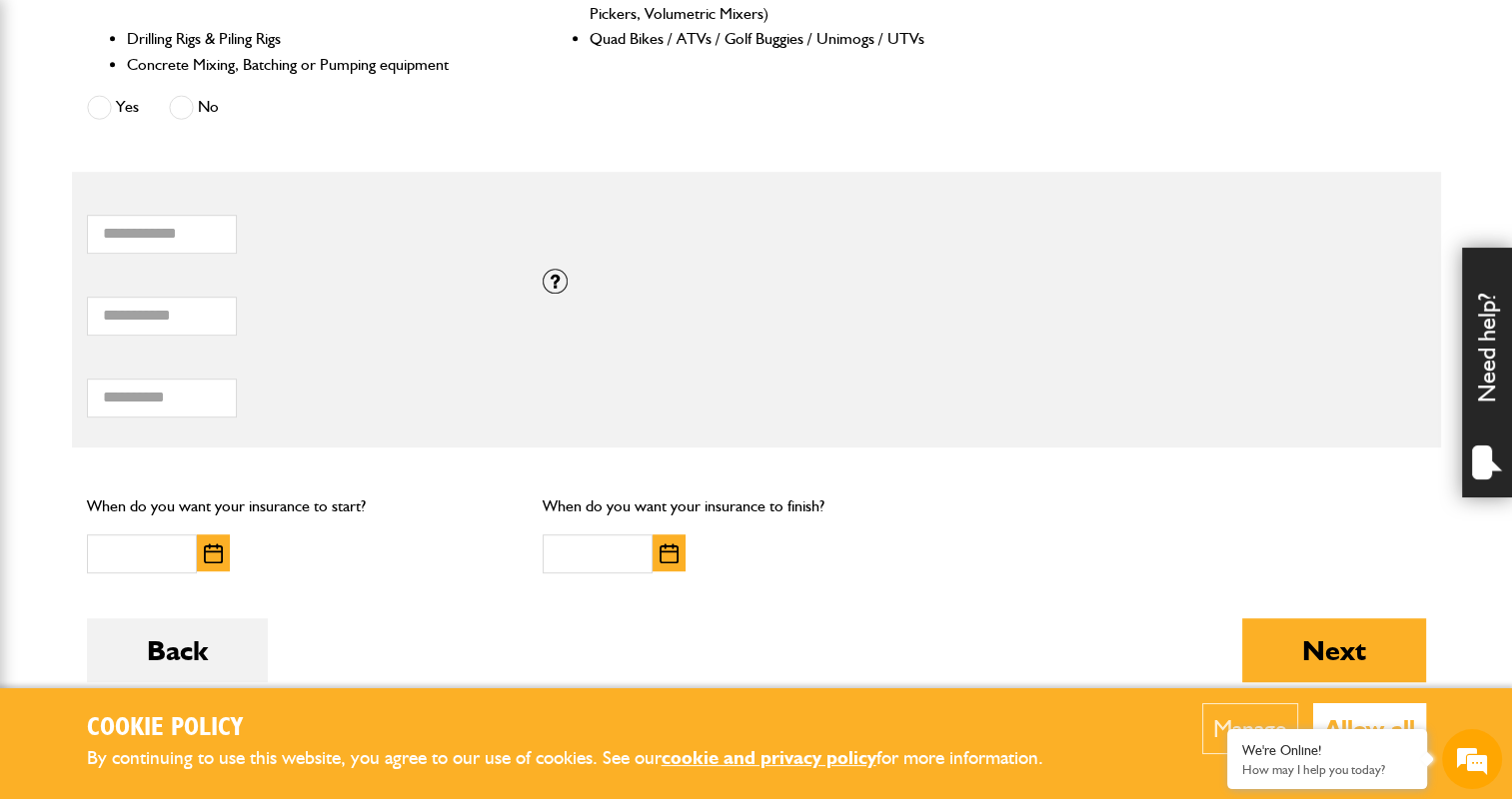 click at bounding box center [213, 553] 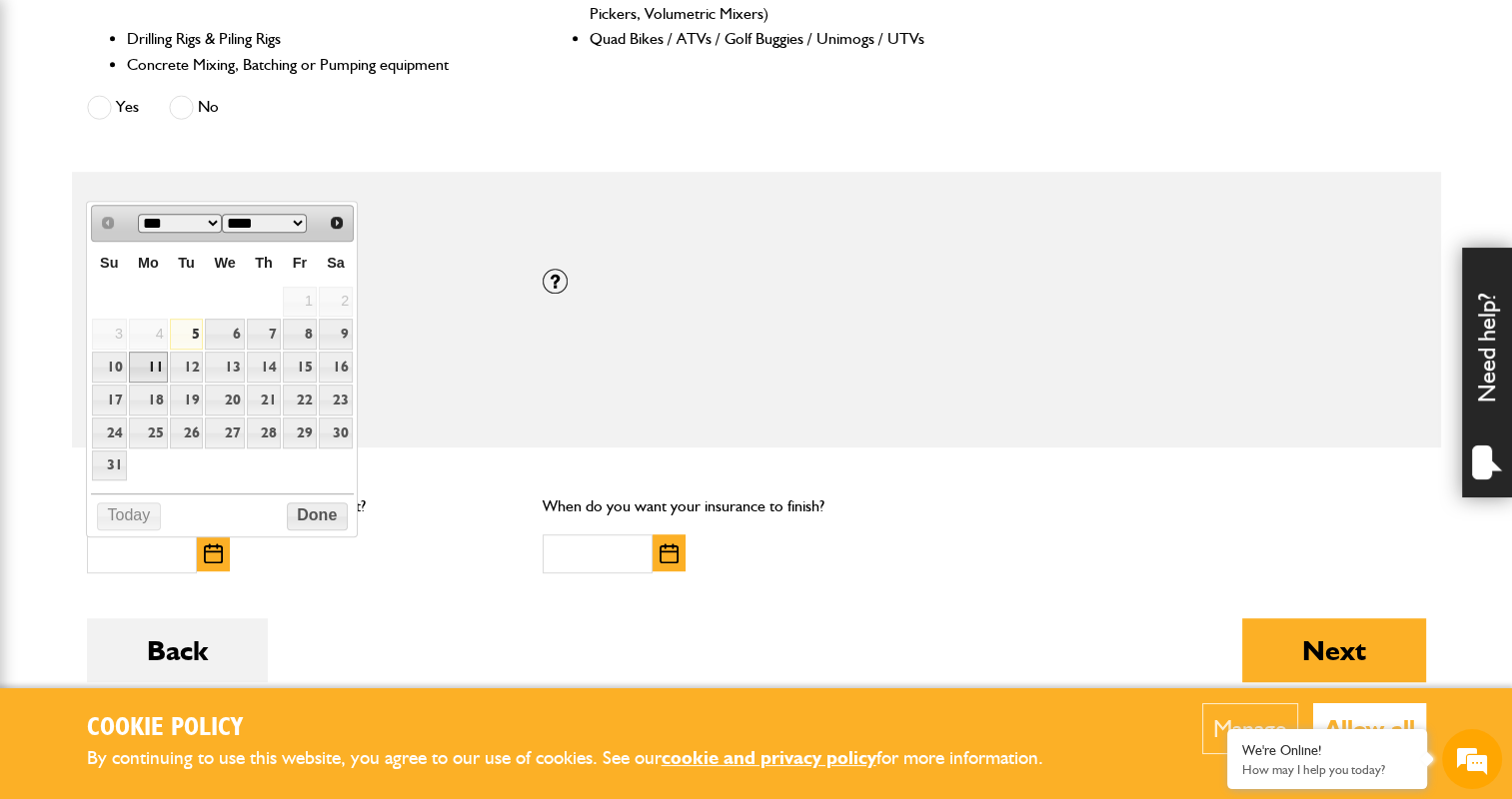 click on "11" at bounding box center [148, 367] 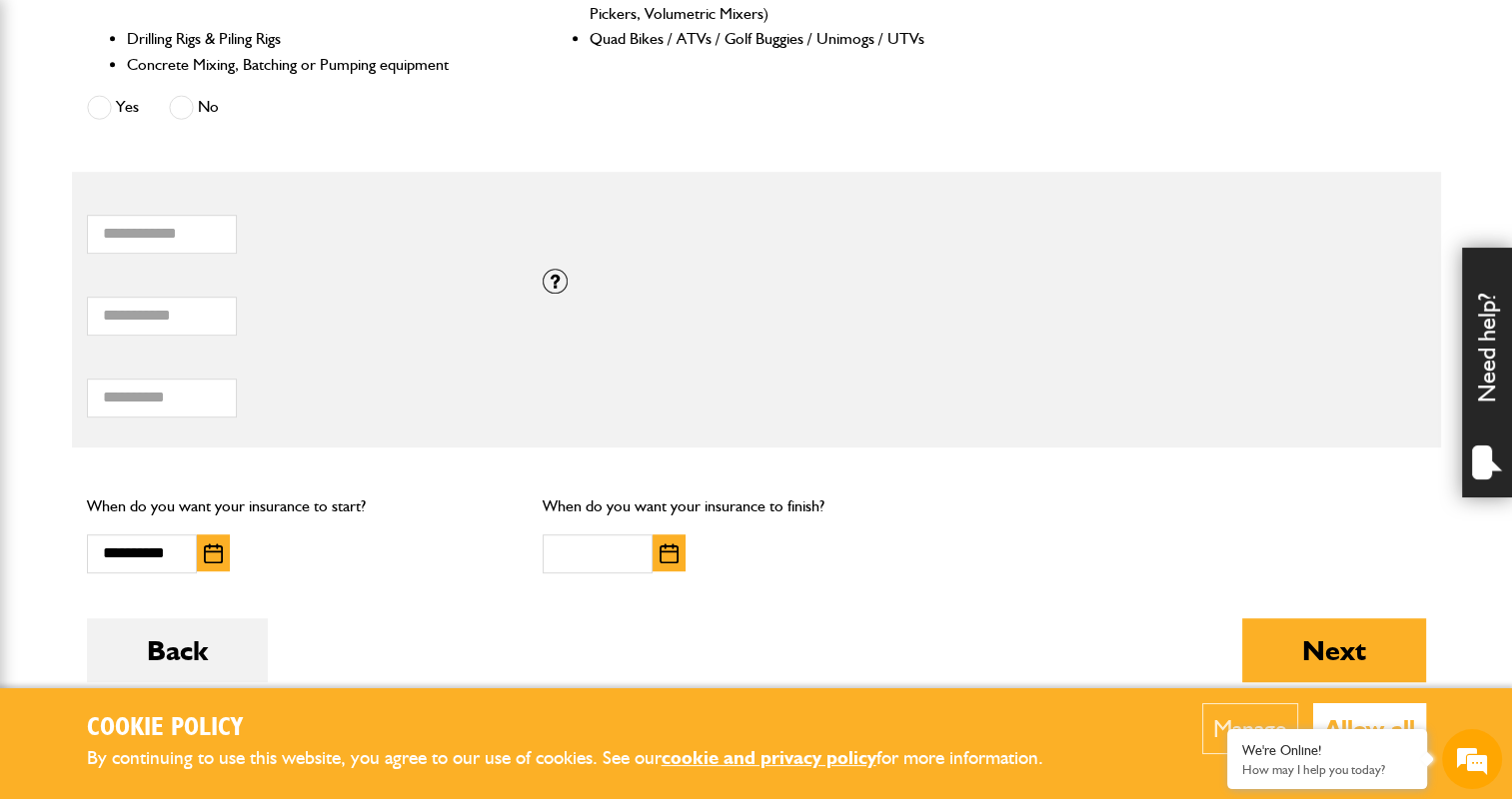 click at bounding box center [669, 553] 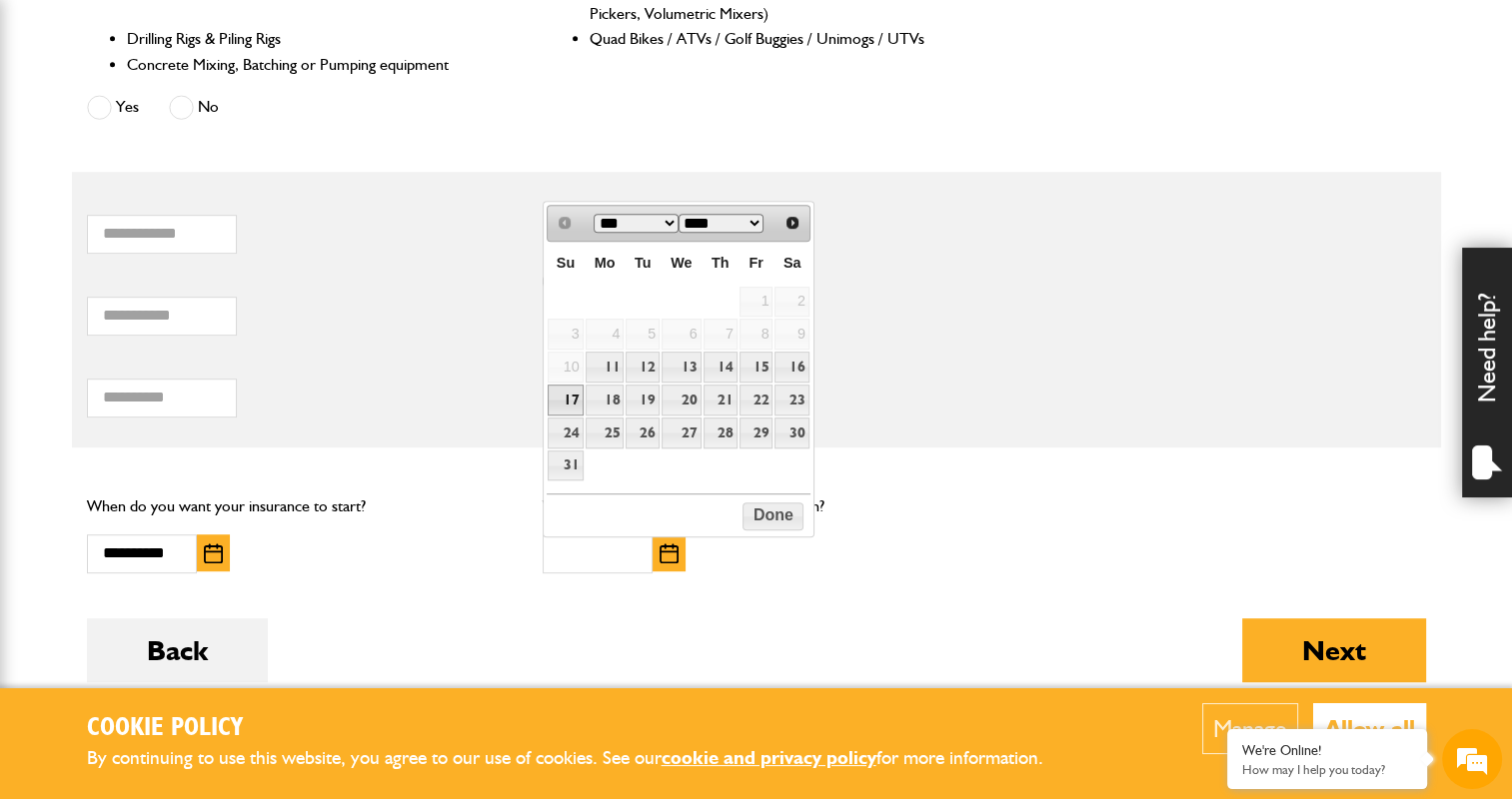 click on "17" at bounding box center [565, 400] 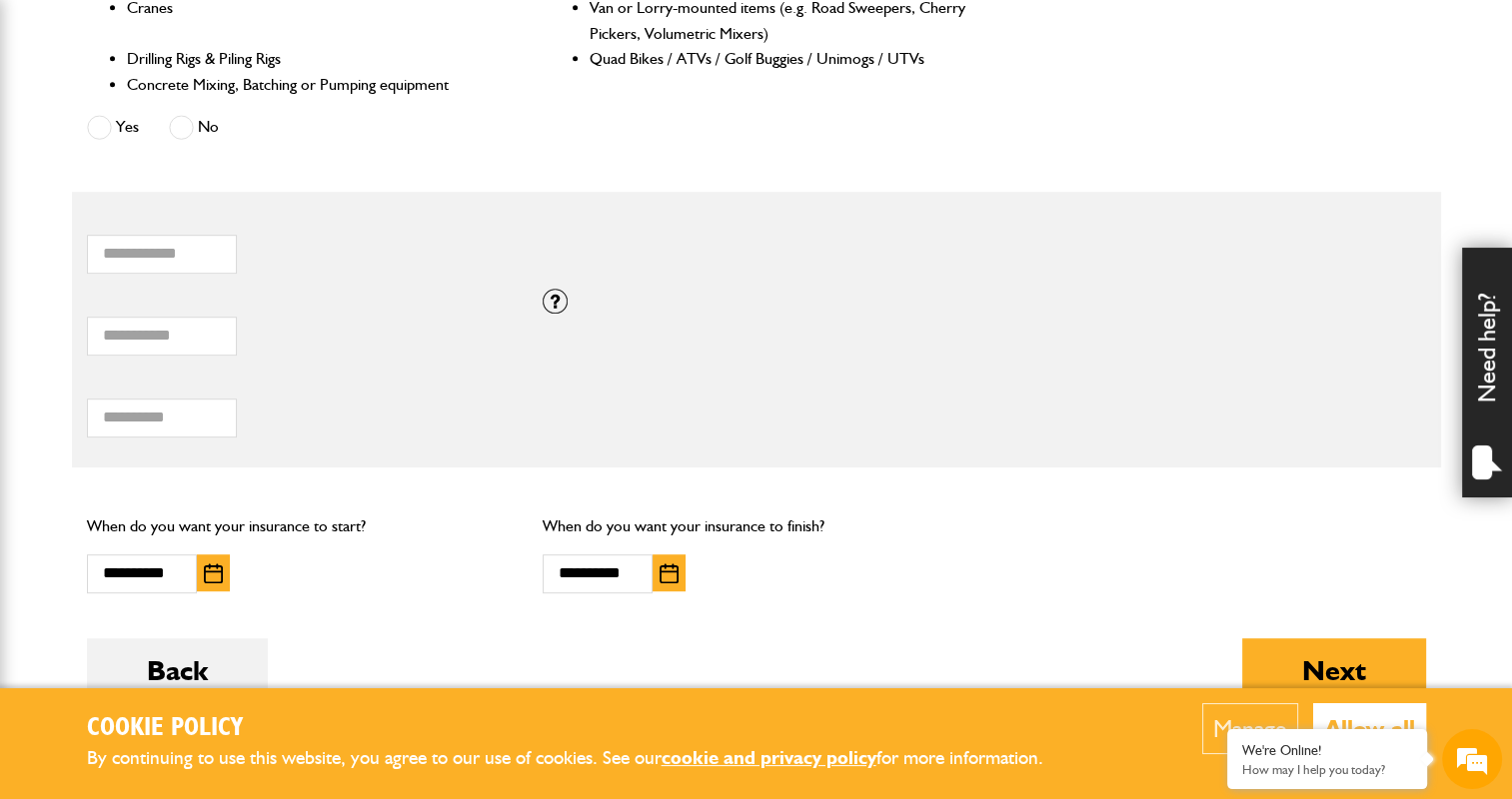 scroll, scrollTop: 1113, scrollLeft: 0, axis: vertical 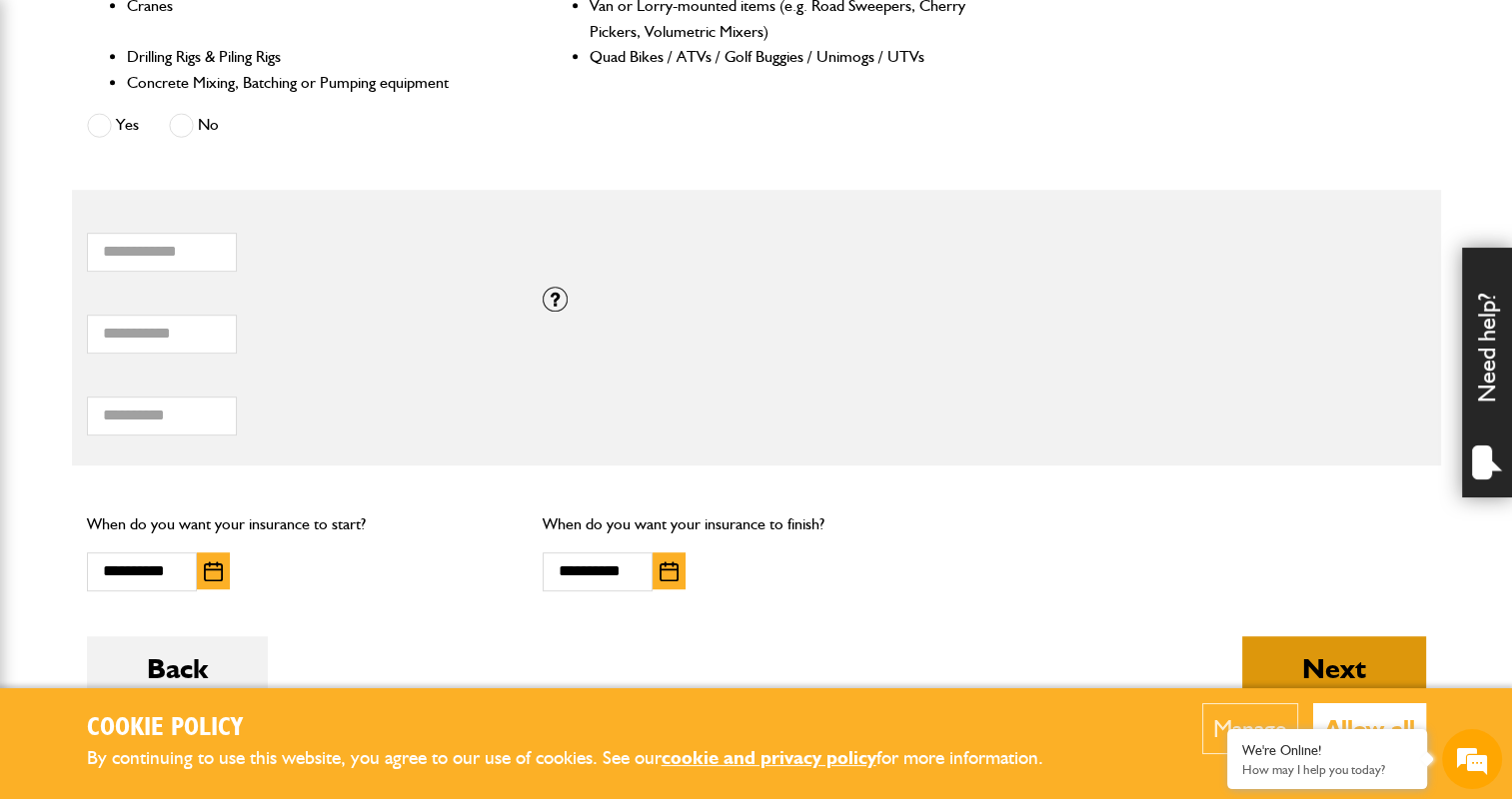 click on "Next" at bounding box center [1334, 668] 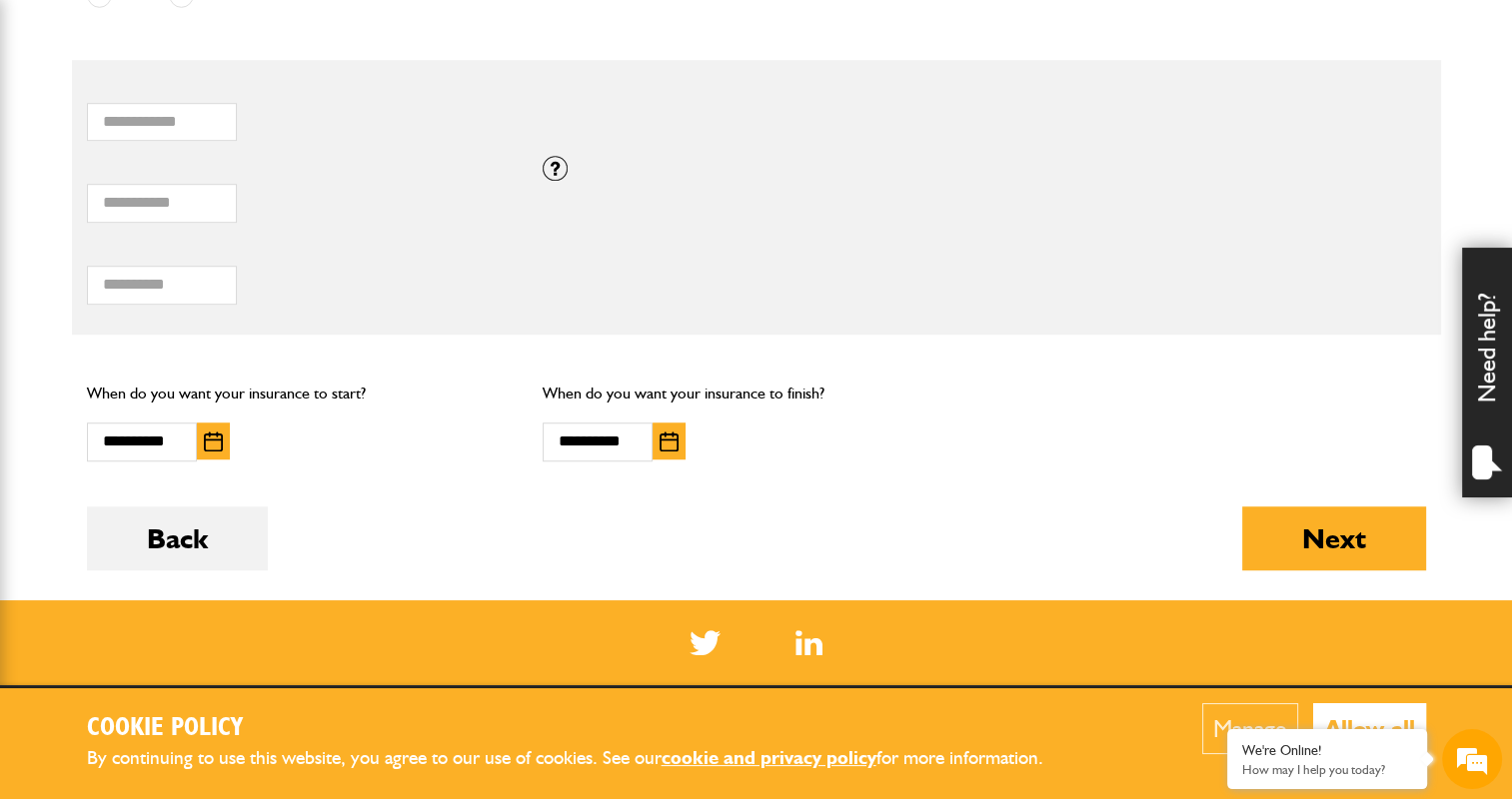 scroll, scrollTop: 1345, scrollLeft: 0, axis: vertical 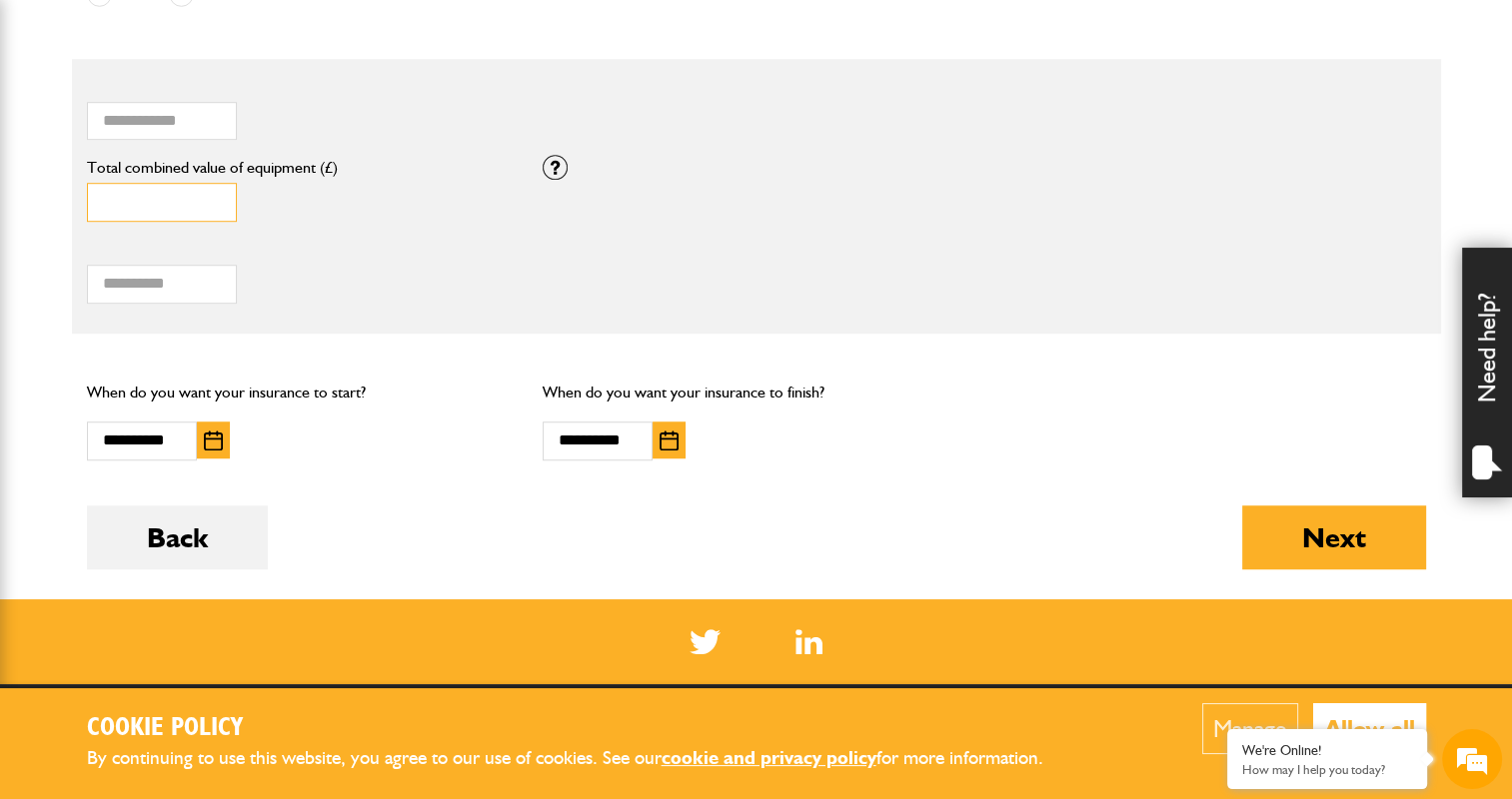 drag, startPoint x: 167, startPoint y: 210, endPoint x: 52, endPoint y: 195, distance: 115.97414 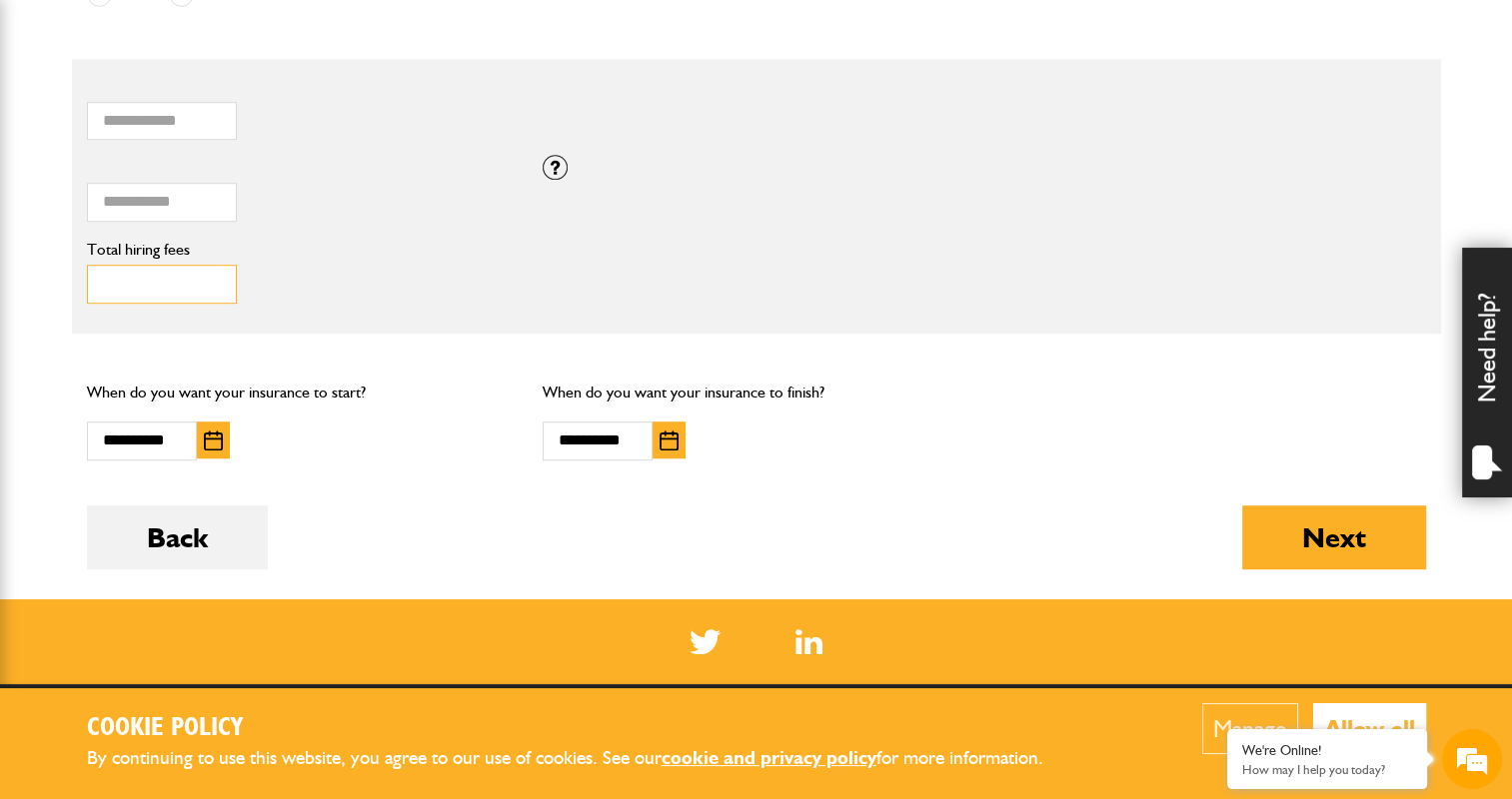 drag, startPoint x: 145, startPoint y: 286, endPoint x: -4, endPoint y: 315, distance: 151.79592 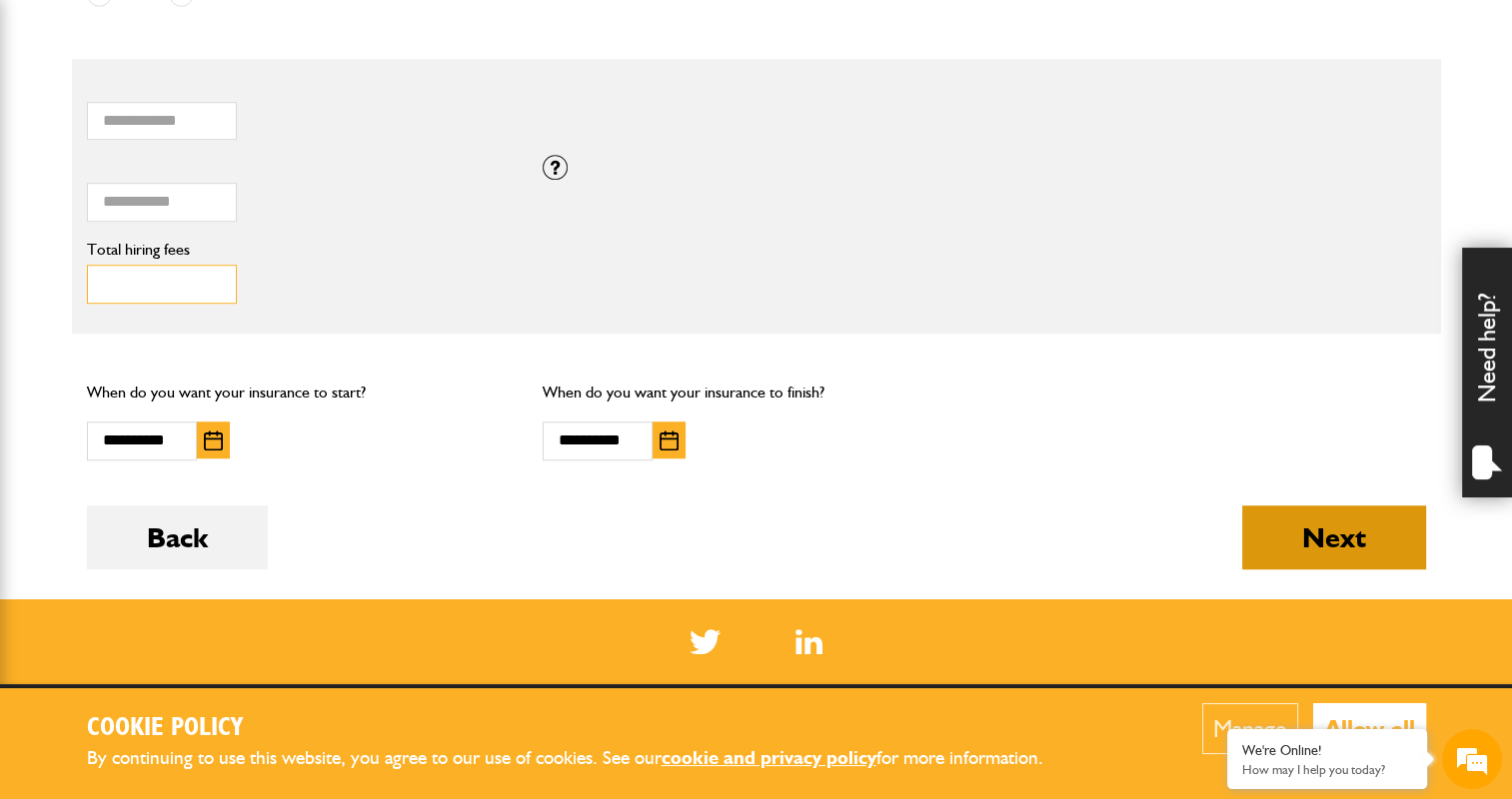 type on "****" 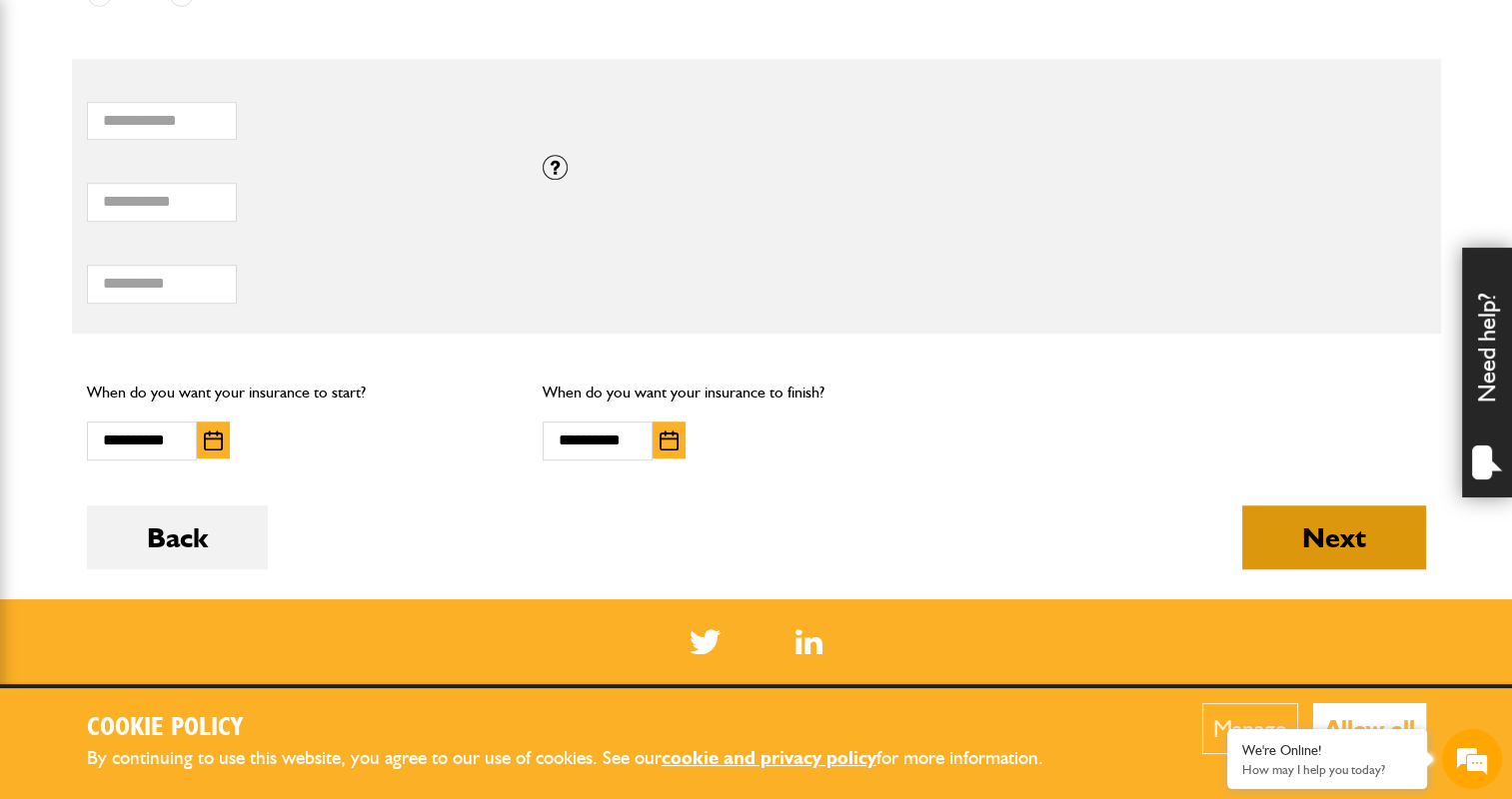 click on "Next" at bounding box center [1334, 537] 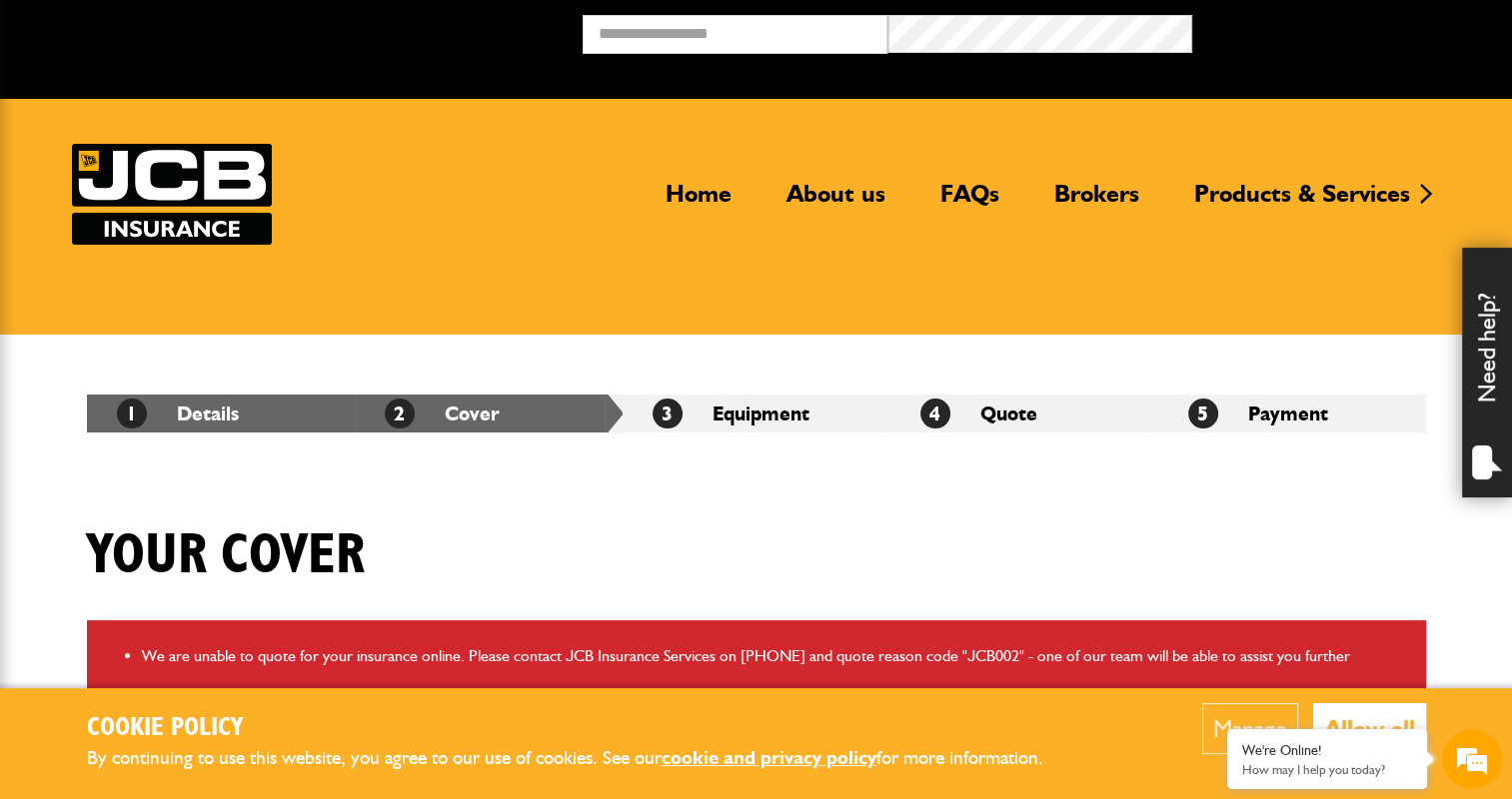 scroll, scrollTop: 0, scrollLeft: 0, axis: both 